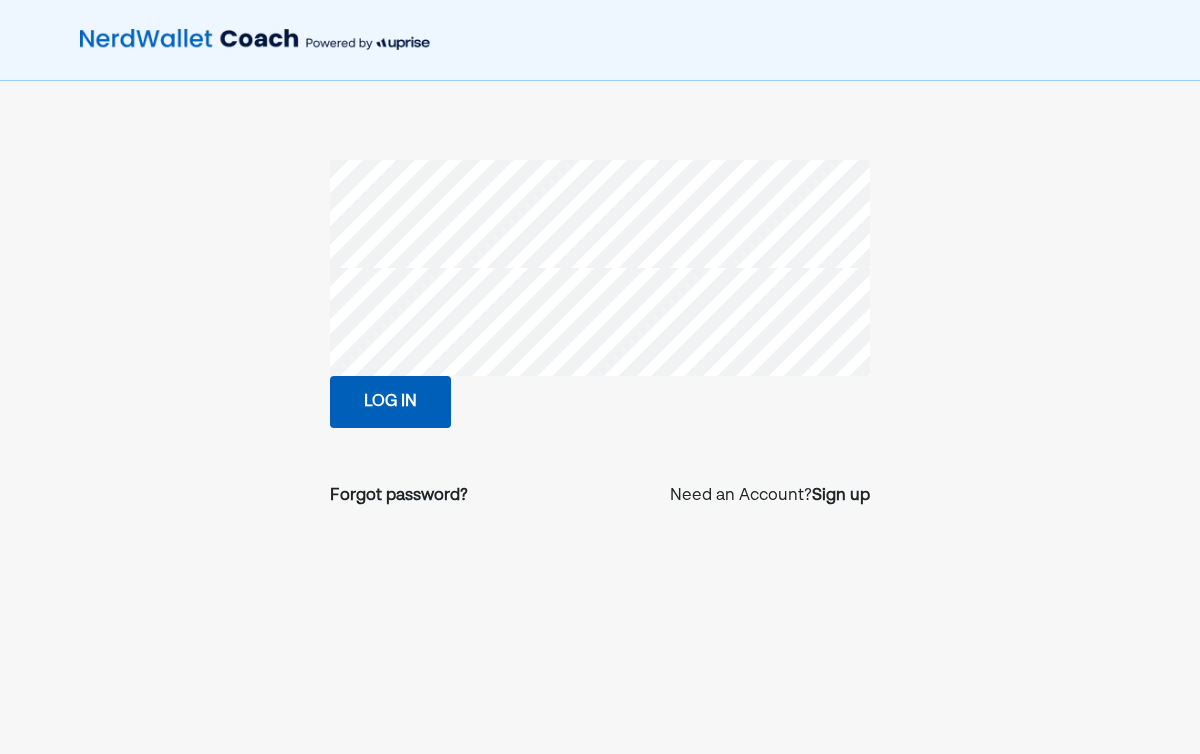 scroll, scrollTop: 0, scrollLeft: 0, axis: both 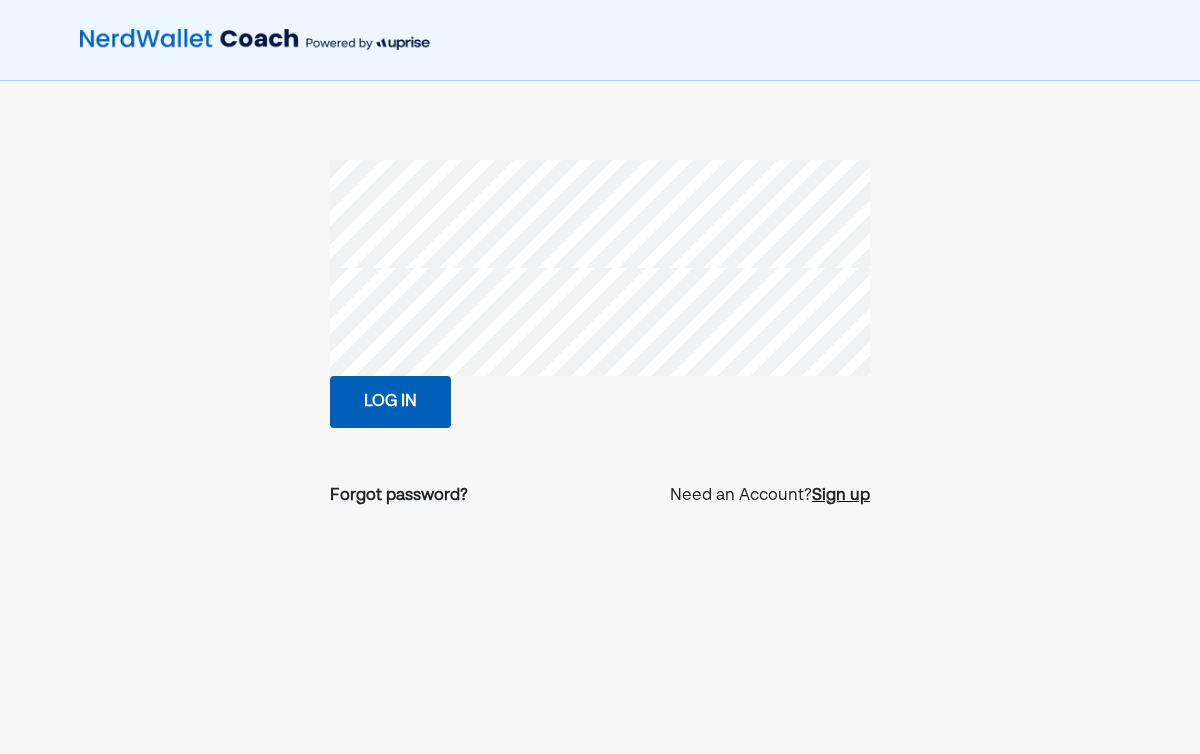click on "Sign up" at bounding box center (841, 496) 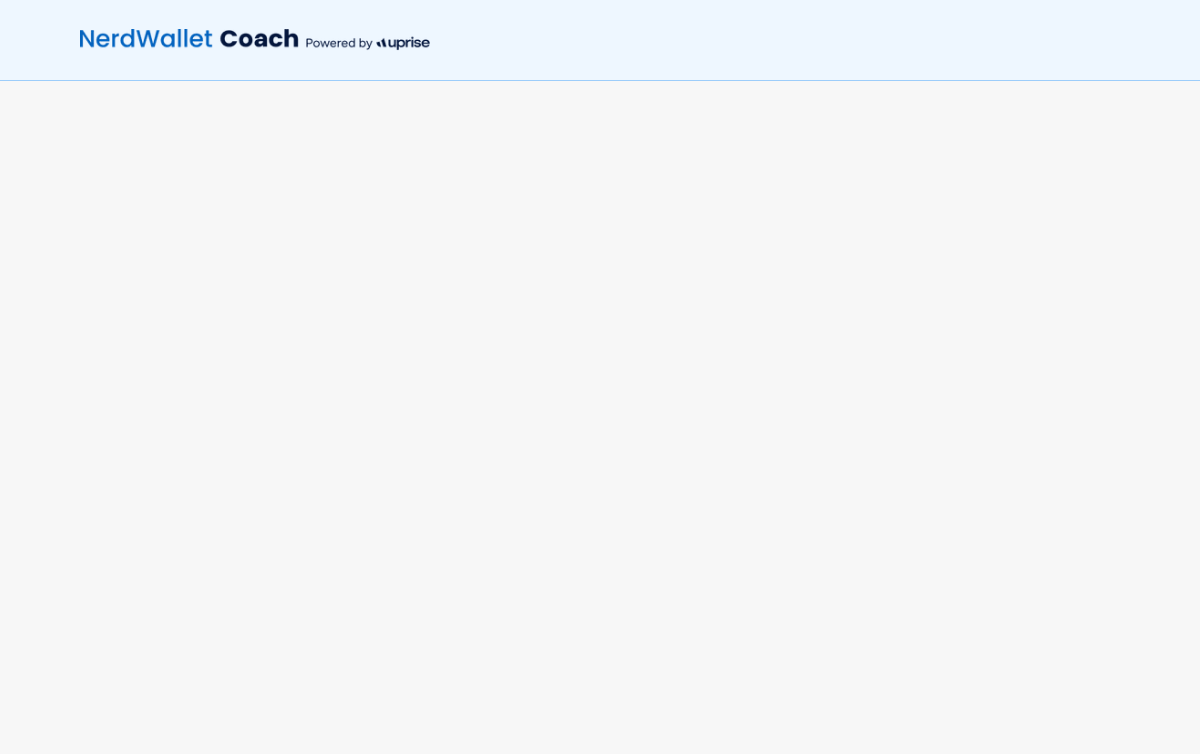 scroll, scrollTop: 0, scrollLeft: 0, axis: both 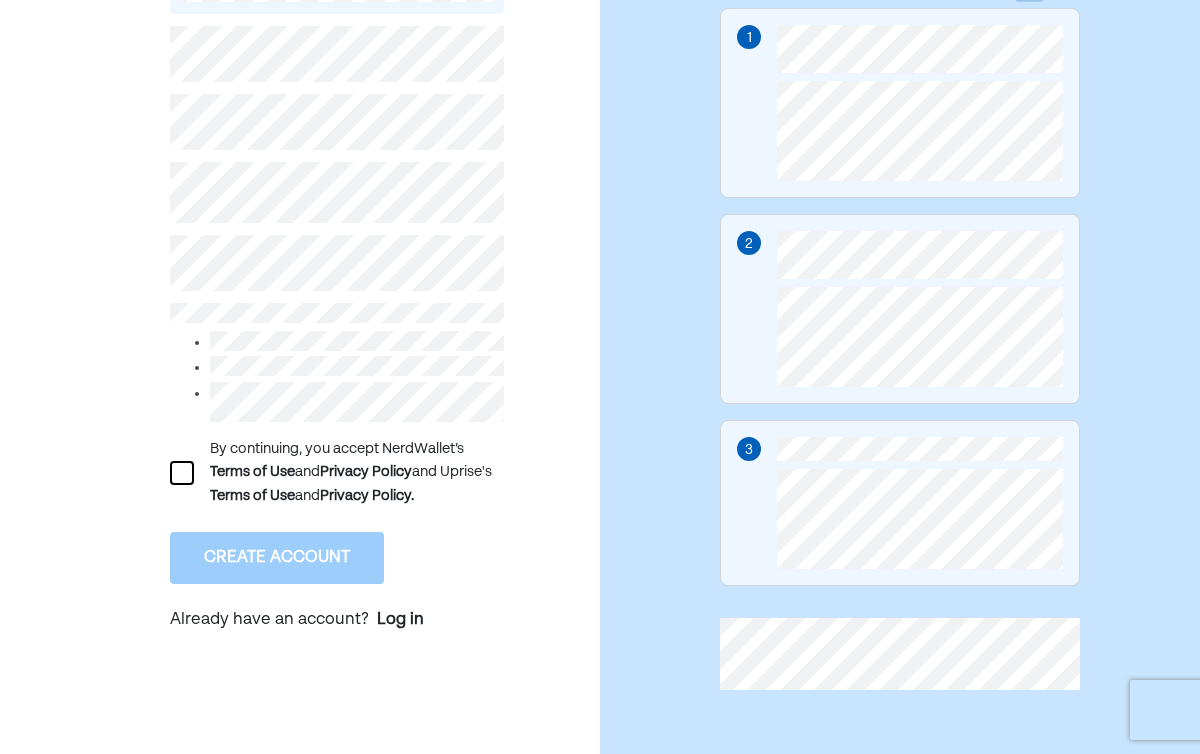 click at bounding box center [182, 473] 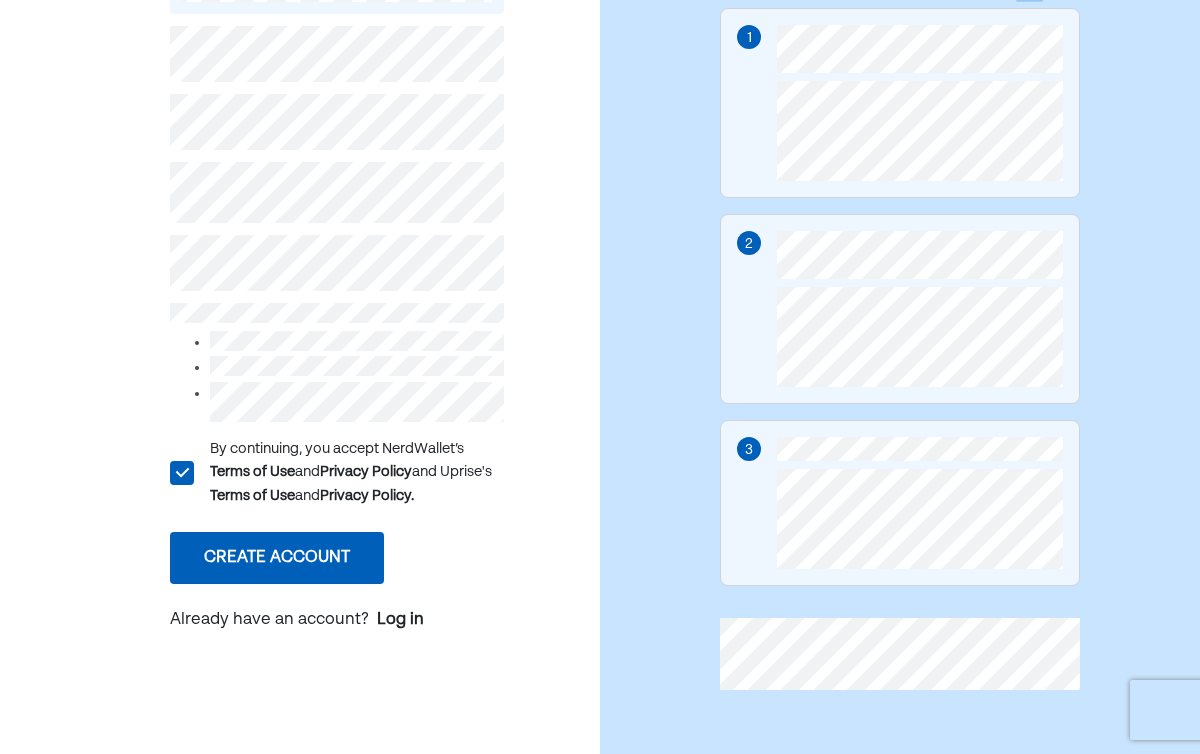 click on "Create account" at bounding box center [277, 558] 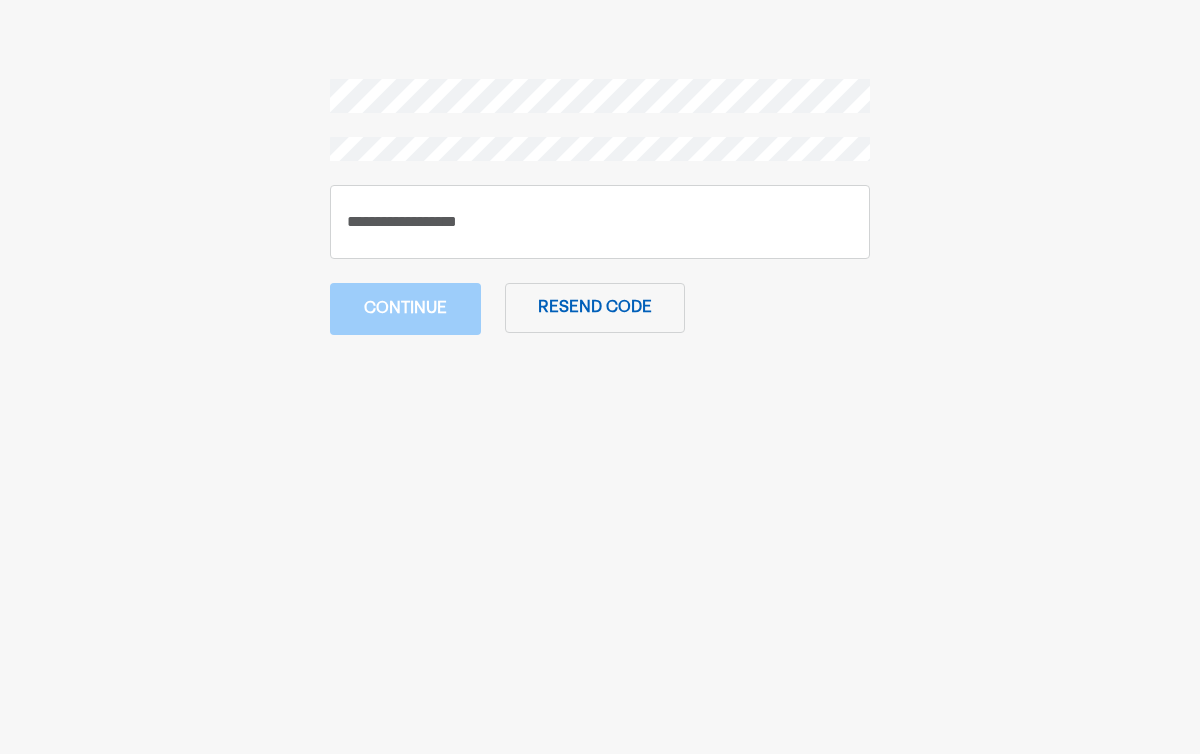 scroll, scrollTop: 0, scrollLeft: 0, axis: both 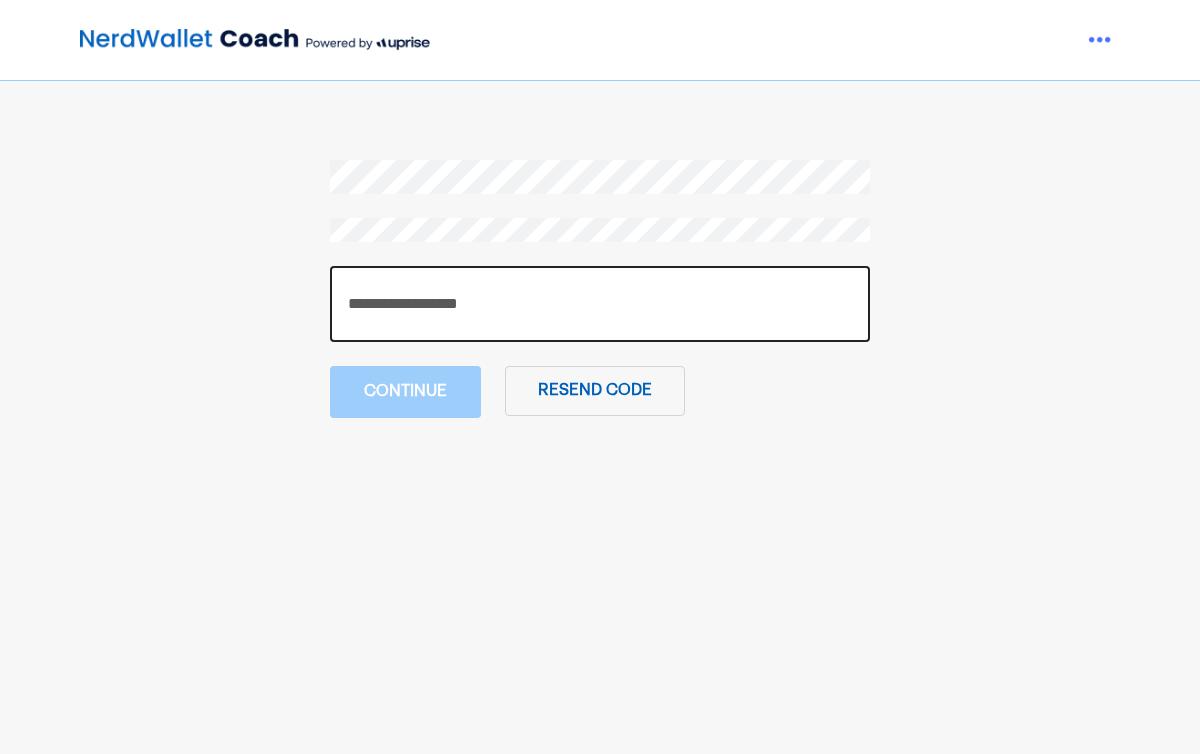 click at bounding box center [600, 304] 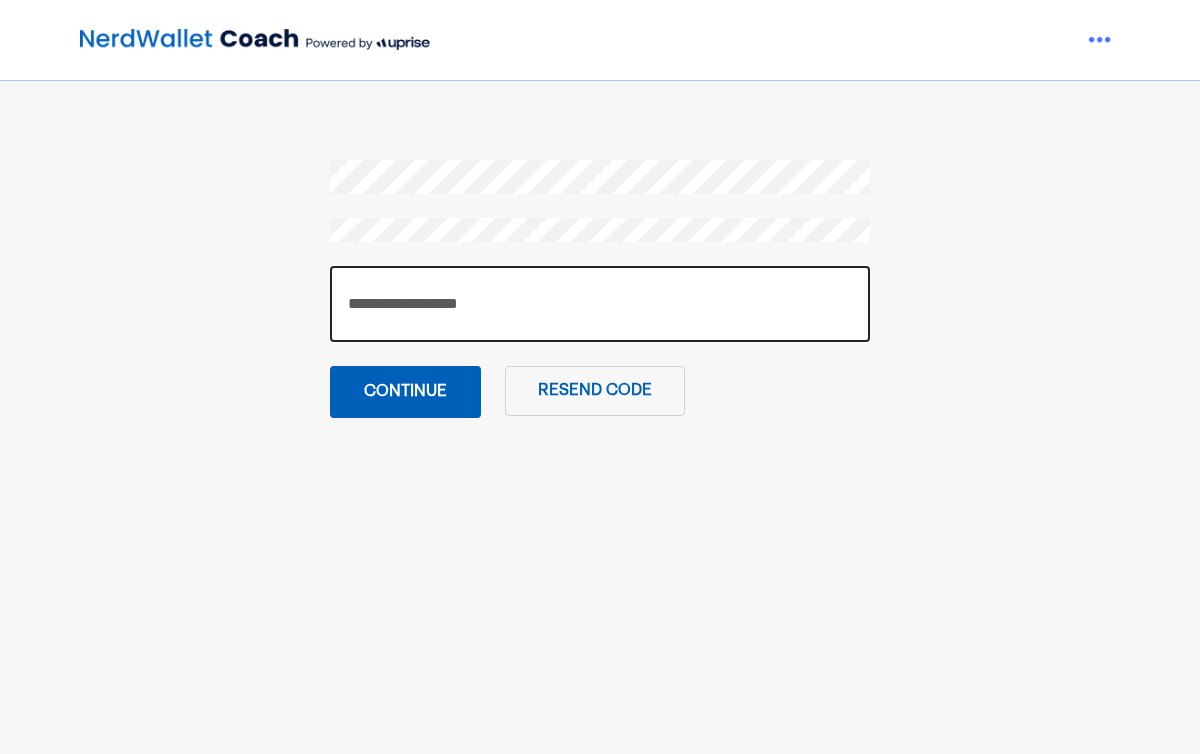 type on "******" 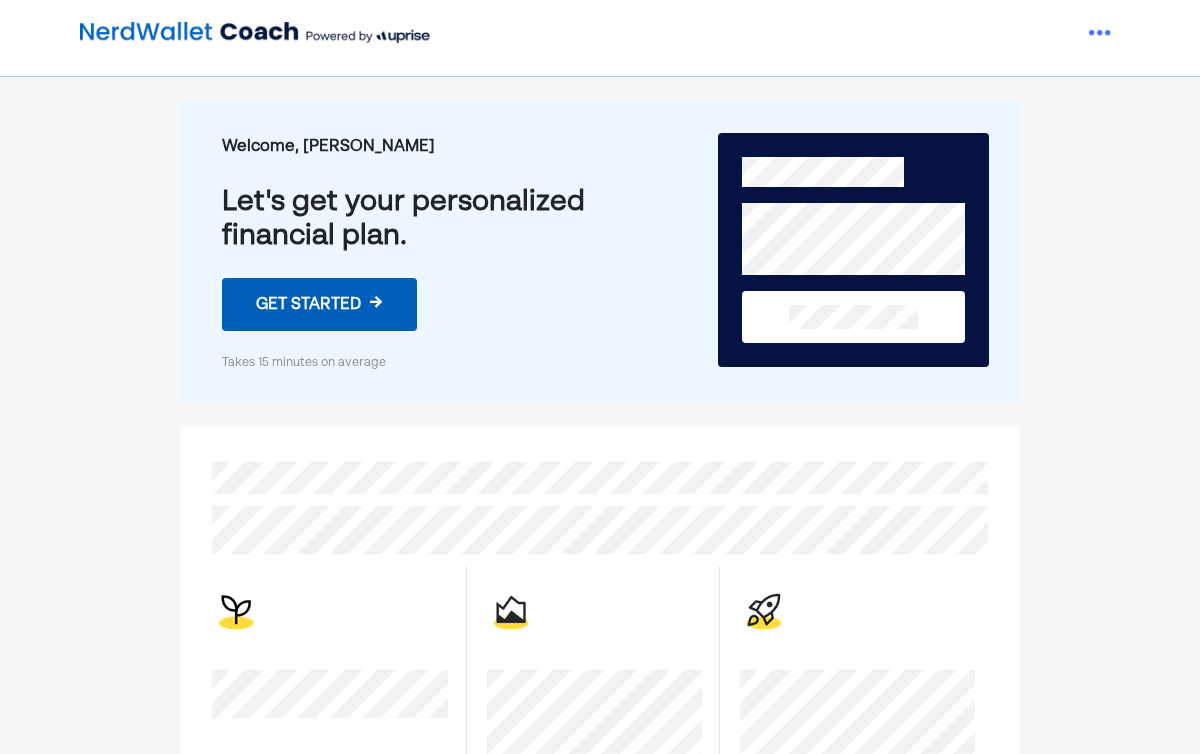 scroll, scrollTop: 0, scrollLeft: 0, axis: both 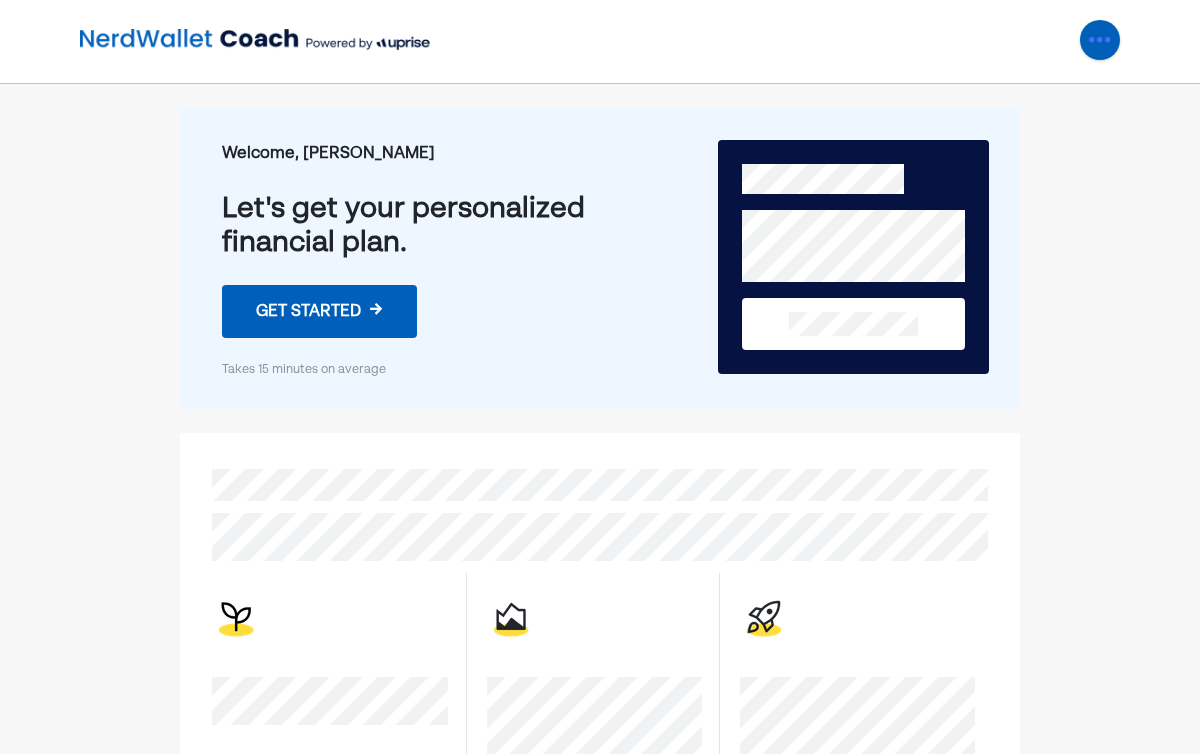 click at bounding box center (1100, 40) 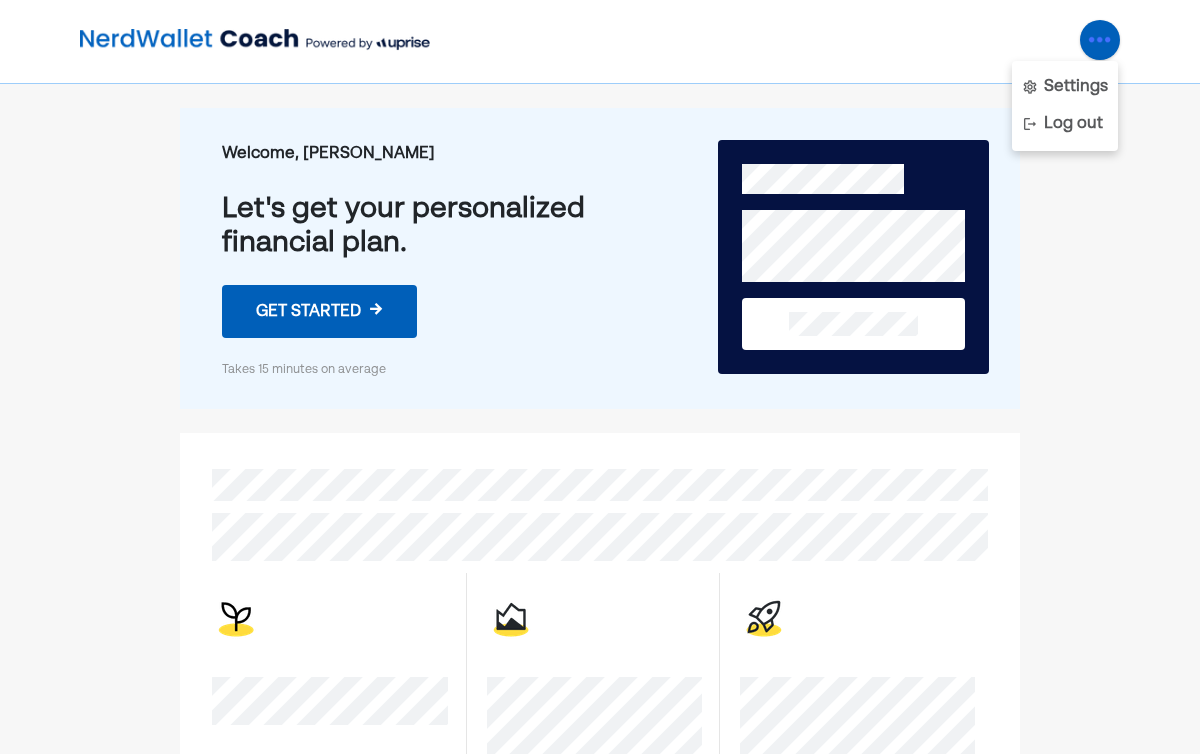 click at bounding box center [255, 40] 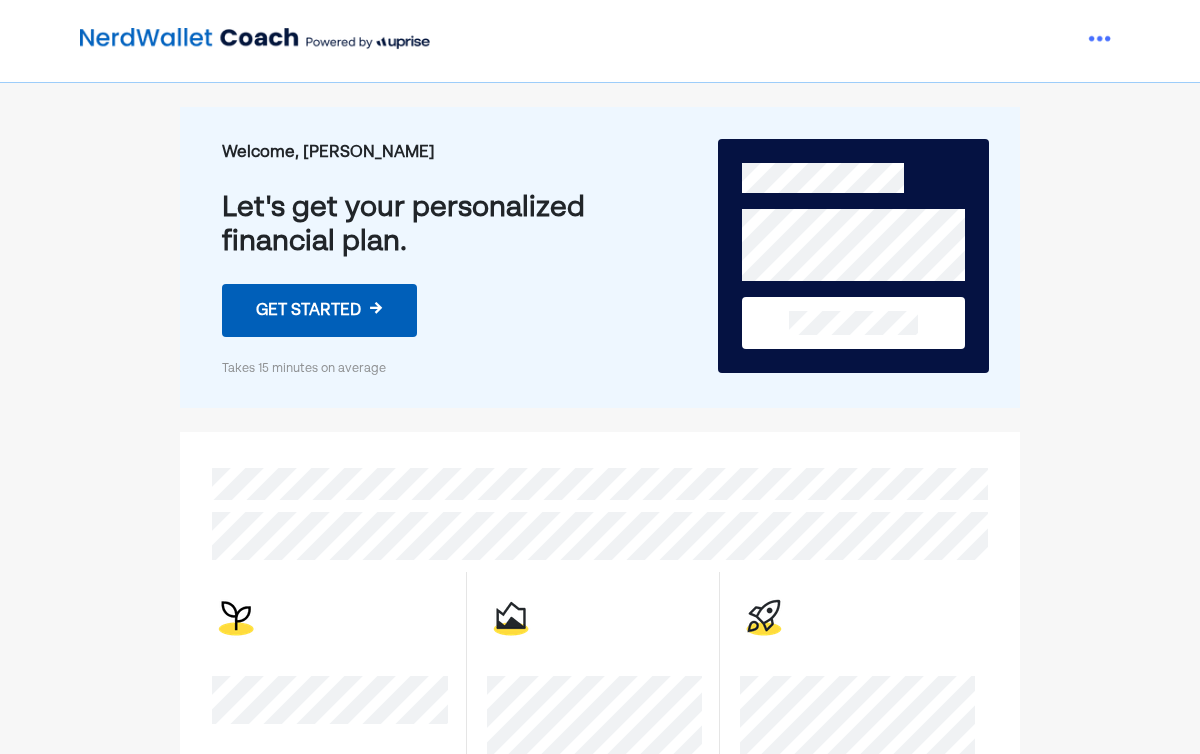 scroll, scrollTop: 0, scrollLeft: 0, axis: both 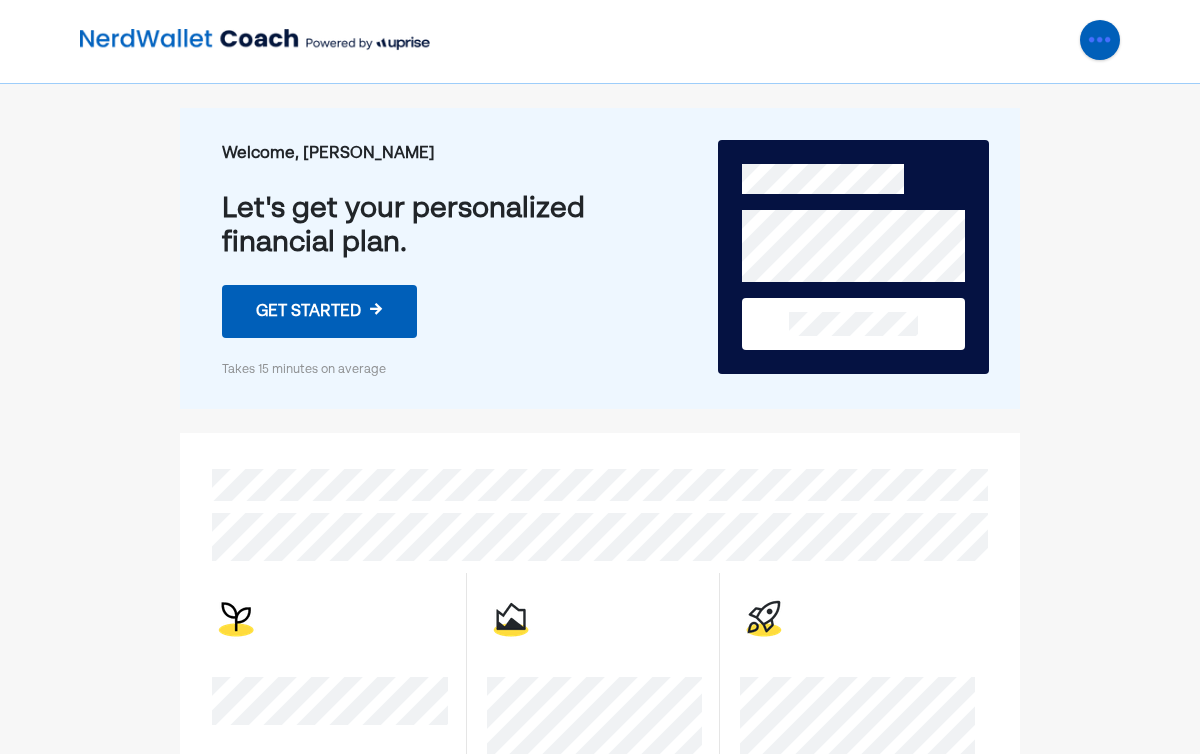 click at bounding box center [1100, 40] 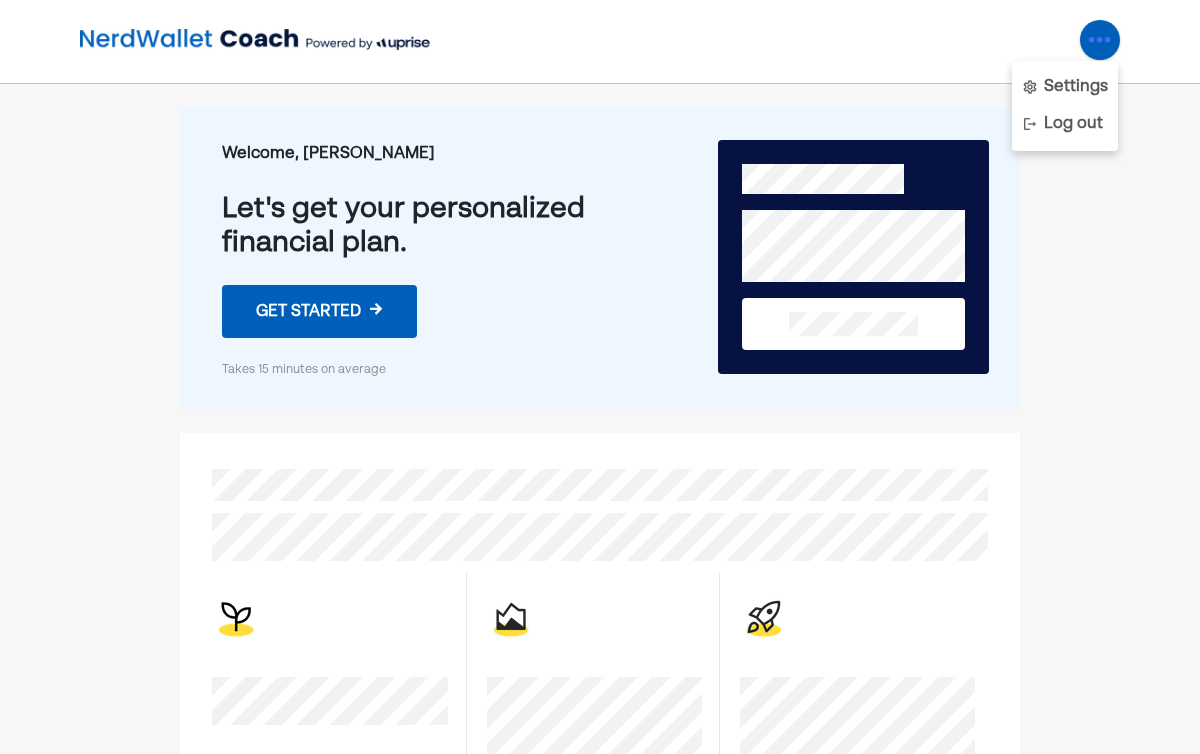 click on "Welcome, [PERSON_NAME]" at bounding box center (415, 154) 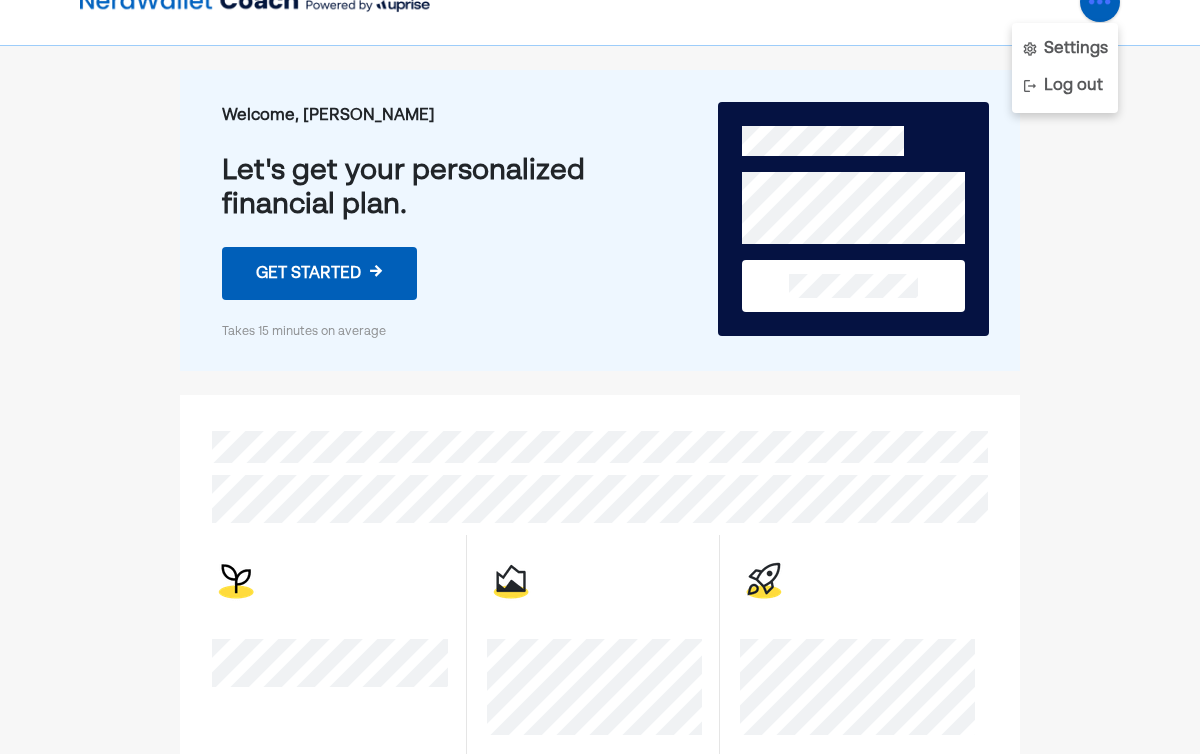 scroll, scrollTop: 431, scrollLeft: 0, axis: vertical 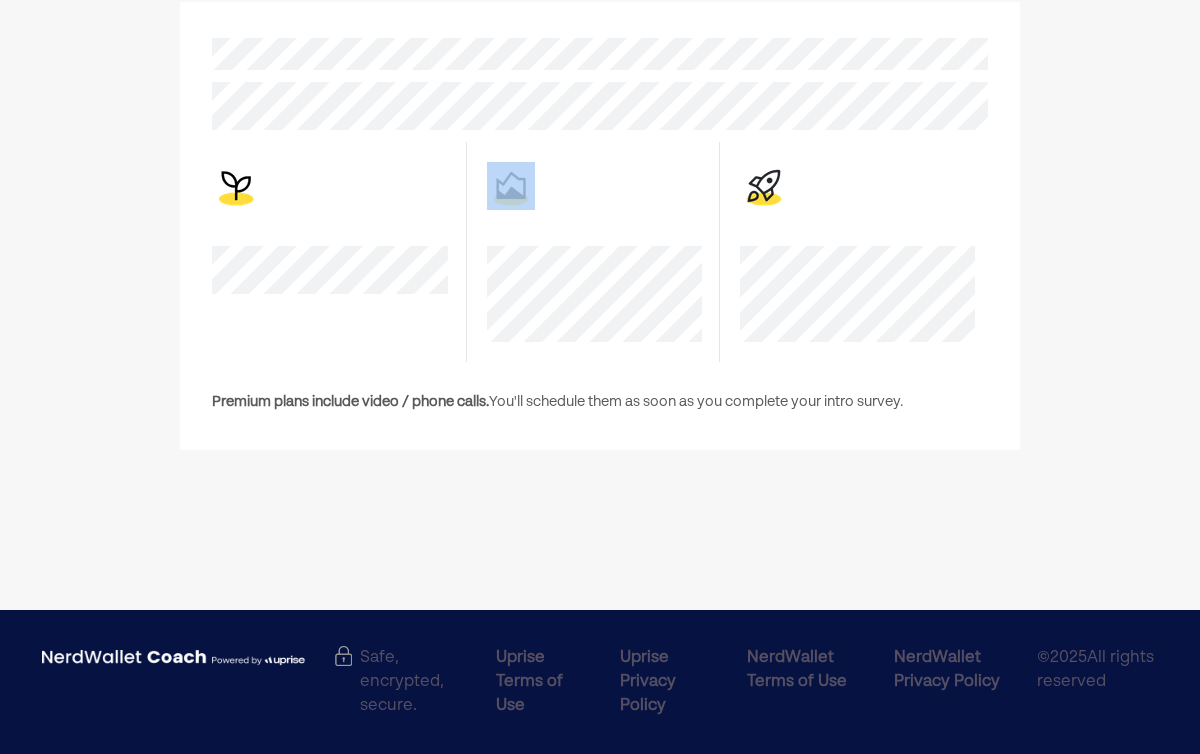 click at bounding box center [596, 252] 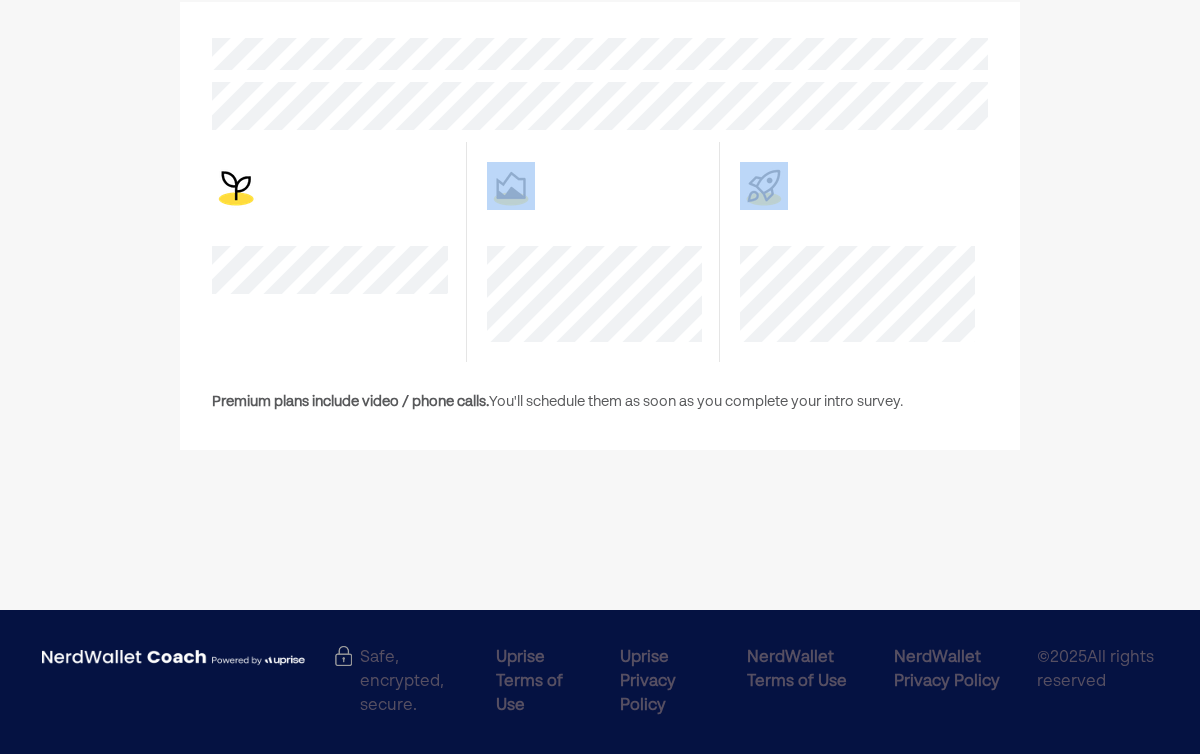 drag, startPoint x: 448, startPoint y: 242, endPoint x: 763, endPoint y: 362, distance: 337.08307 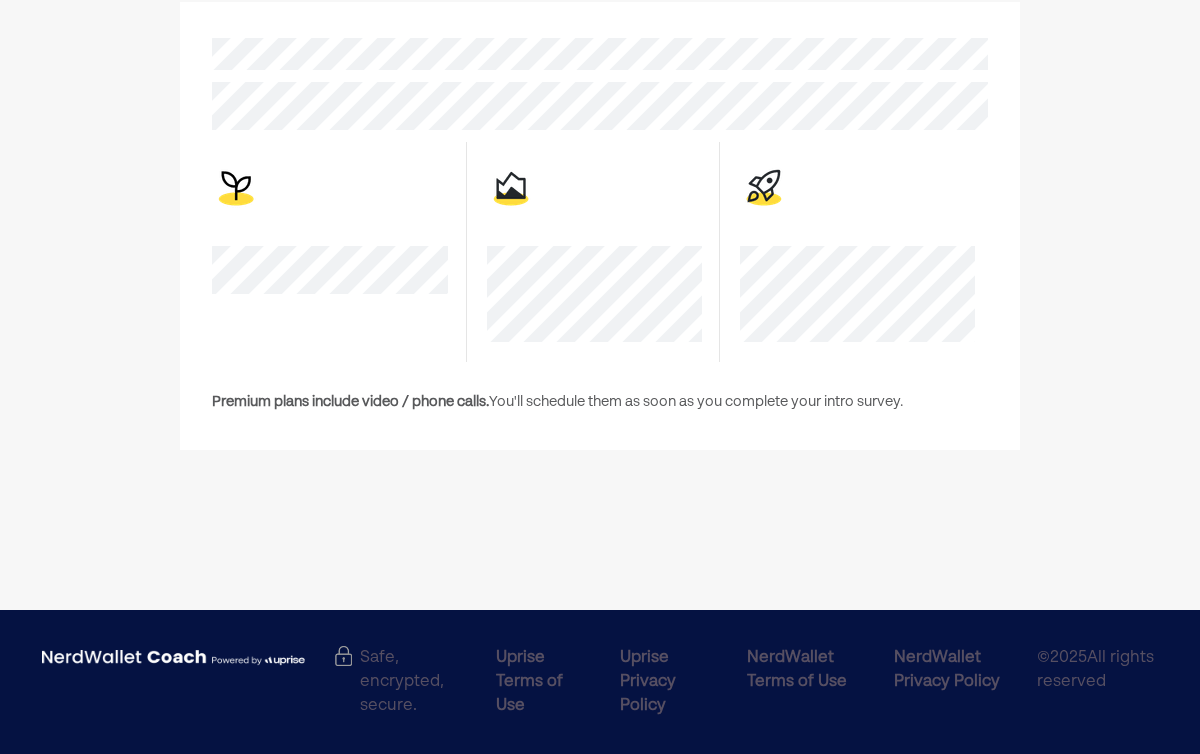 click on "Welcome, [PERSON_NAME]'s get your personalized financial plan. Get started → Takes 15 minutes on average Premium plans include video / phone calls.  You'll schedule them as soon as you complete your intro survey." at bounding box center [600, 51] 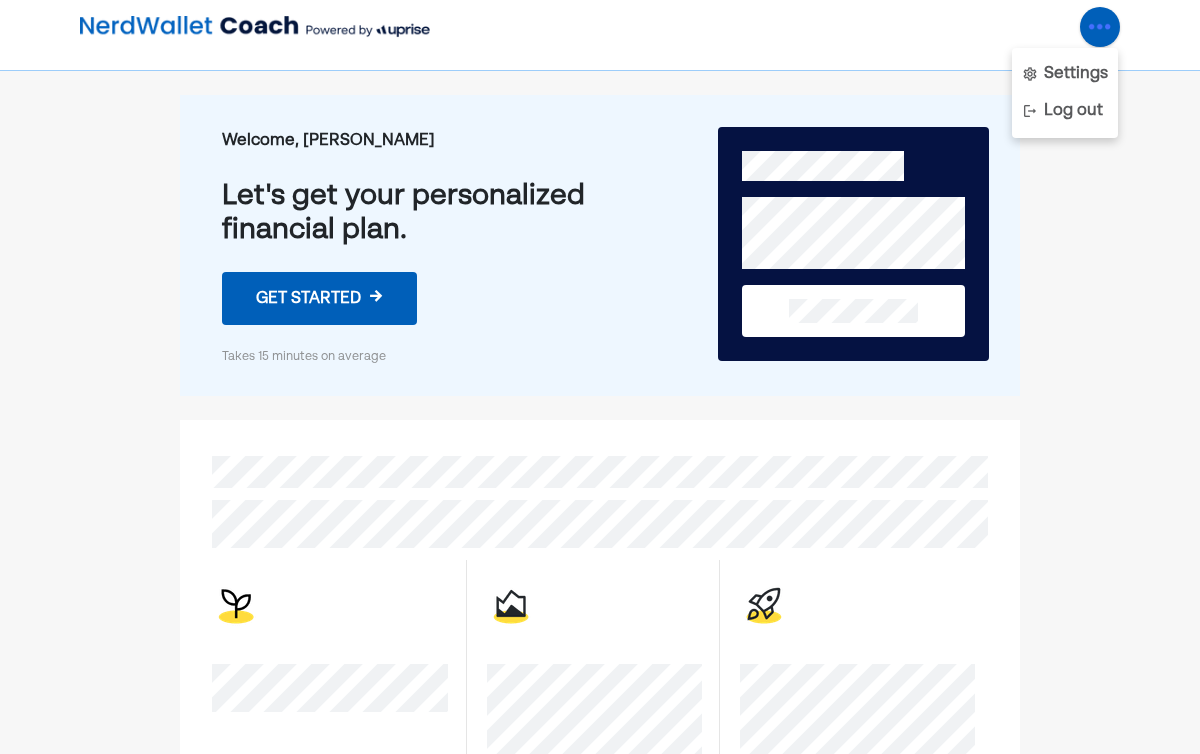 scroll, scrollTop: 0, scrollLeft: 0, axis: both 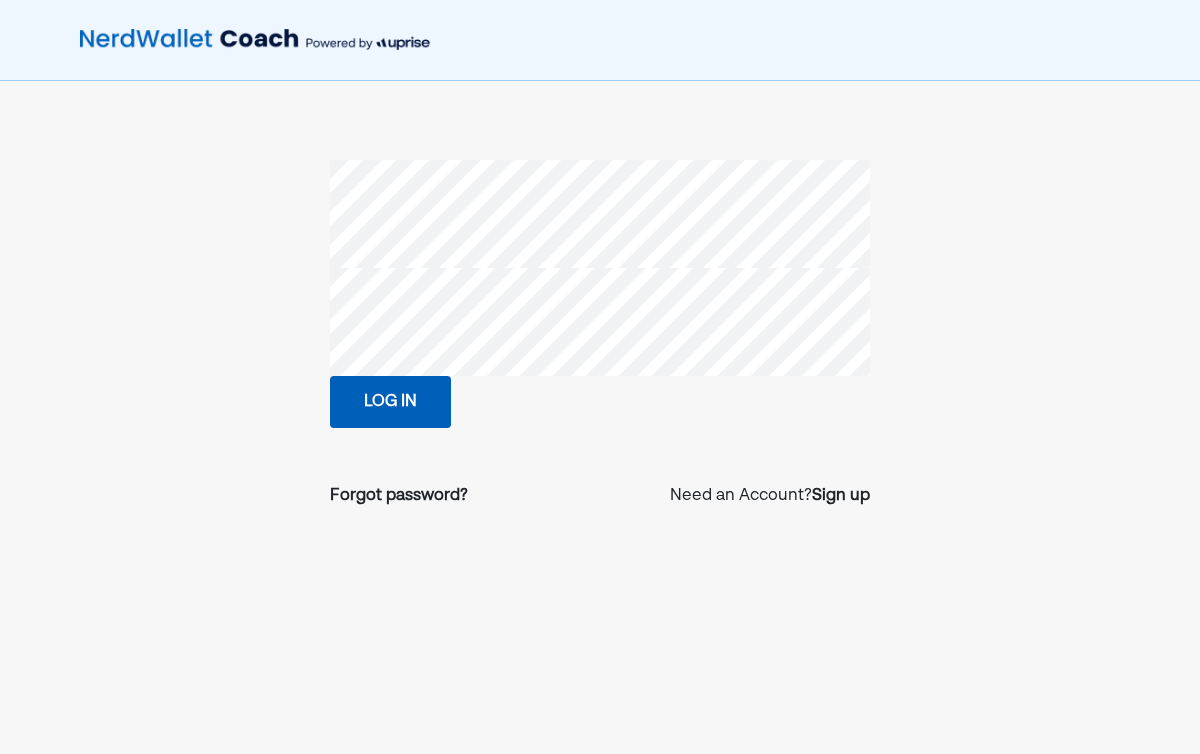 click on "Log in" at bounding box center (390, 402) 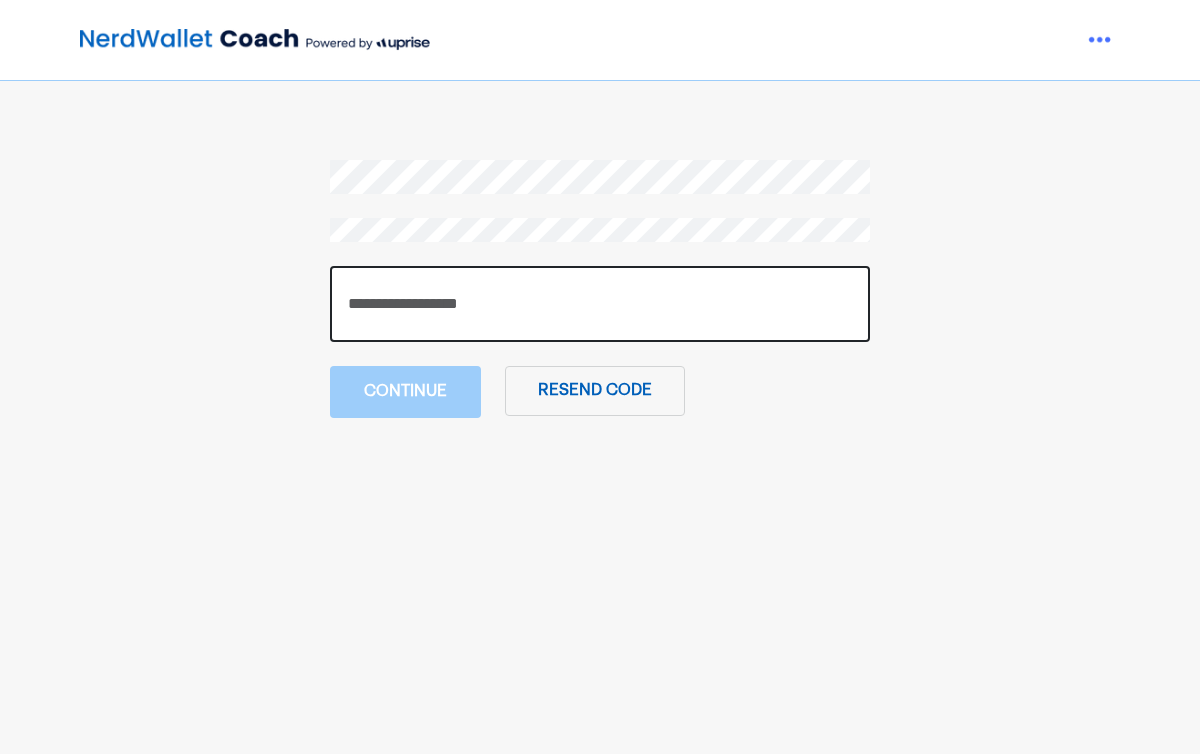 click at bounding box center [600, 304] 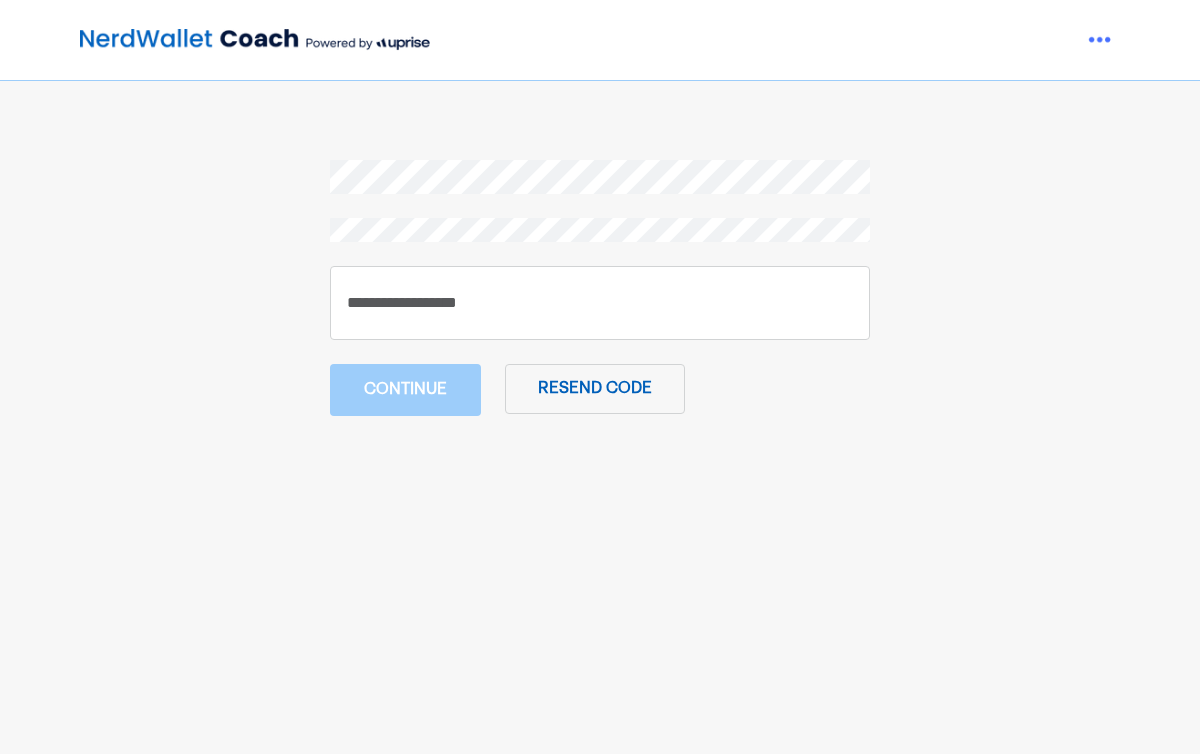 click on "Resend code" at bounding box center (595, 389) 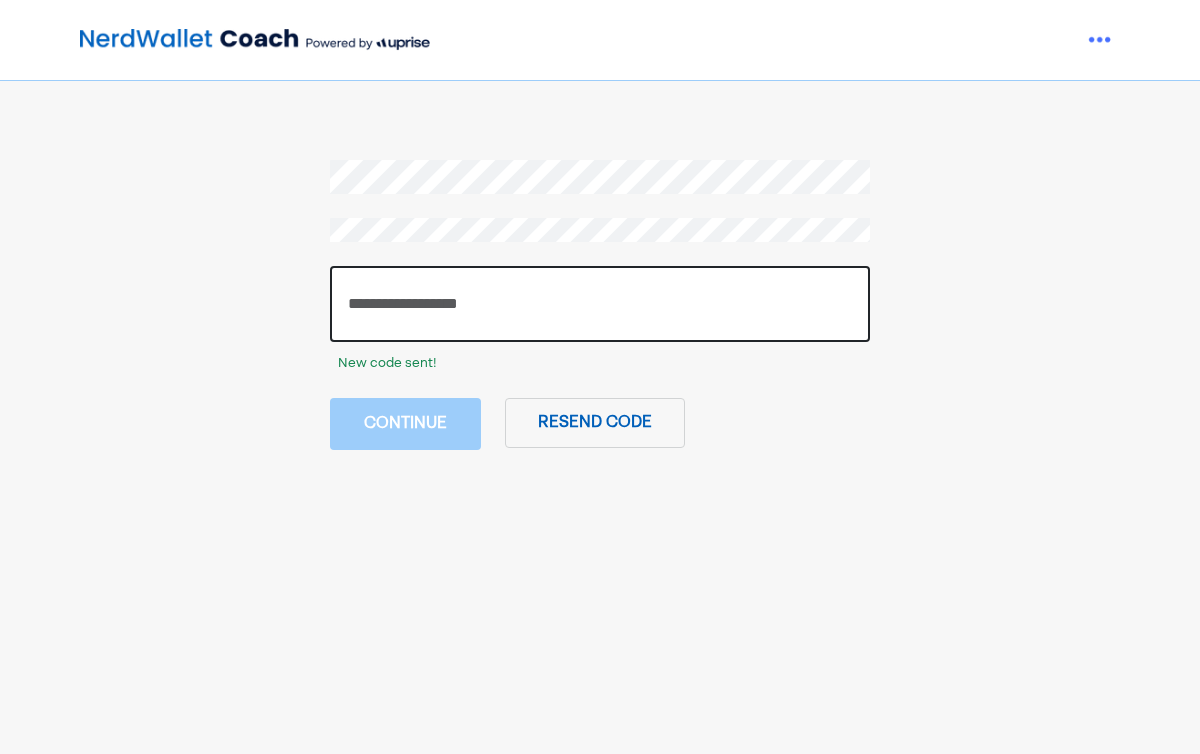 click at bounding box center [600, 304] 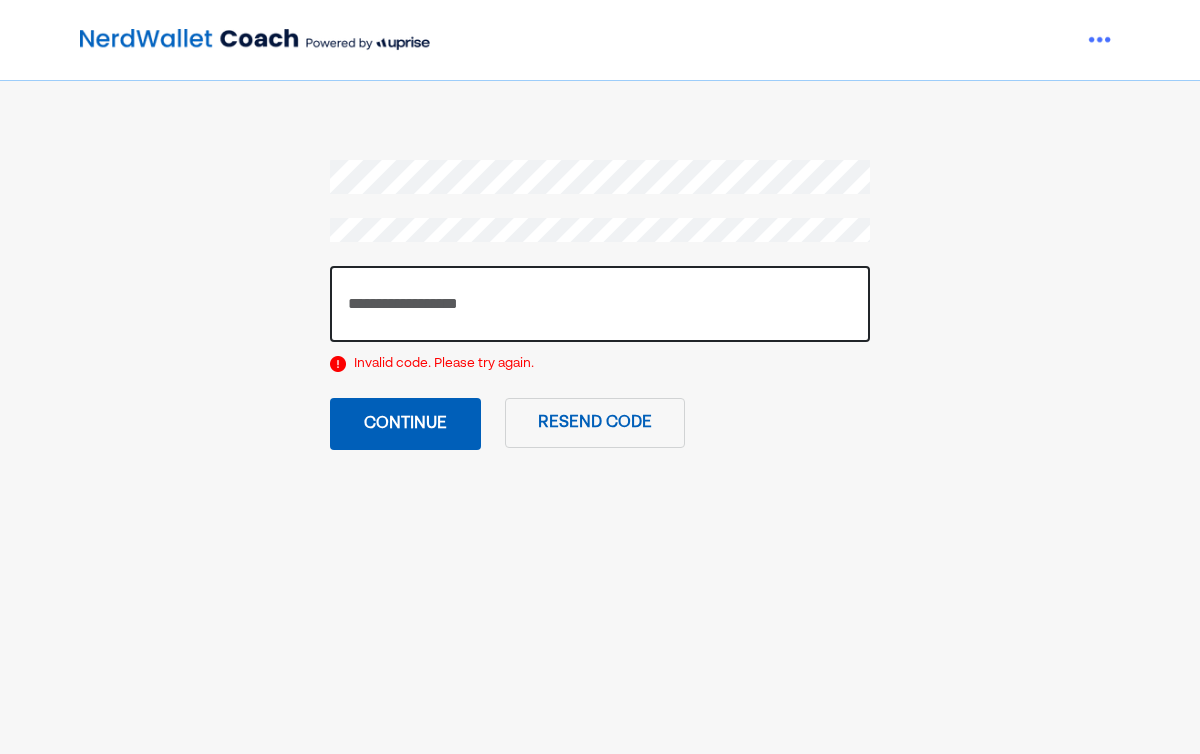 click on "******" at bounding box center [600, 304] 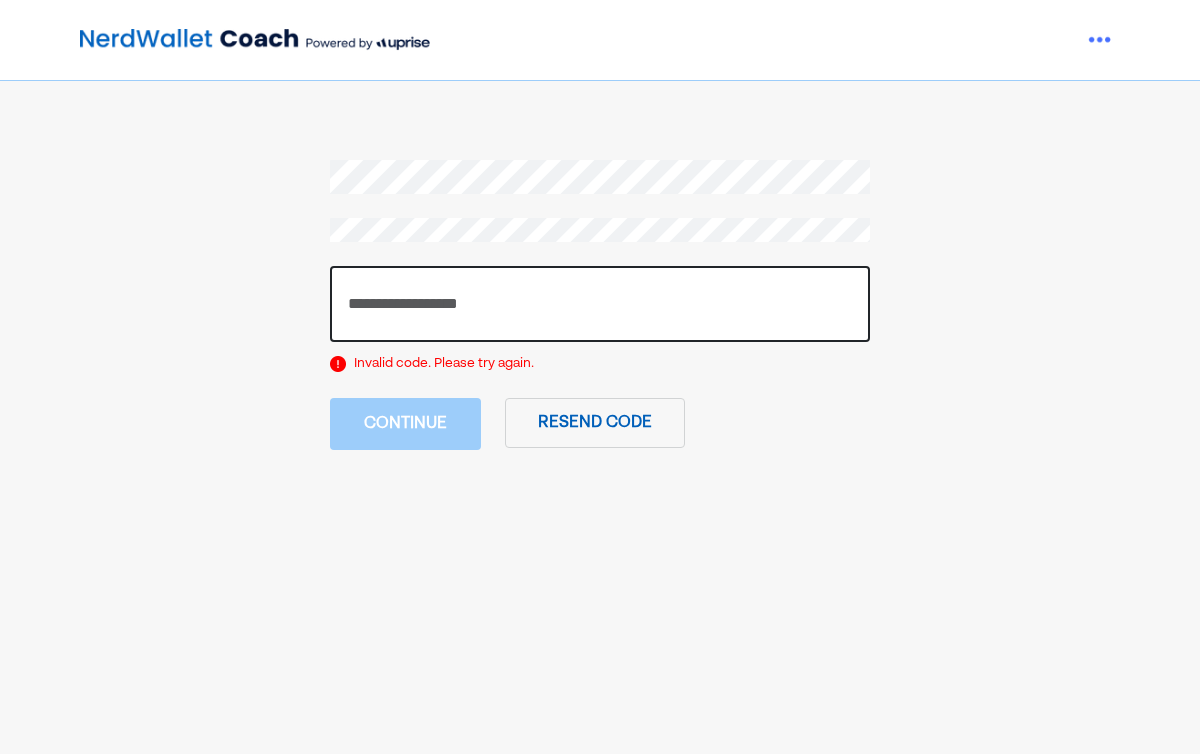type on "*" 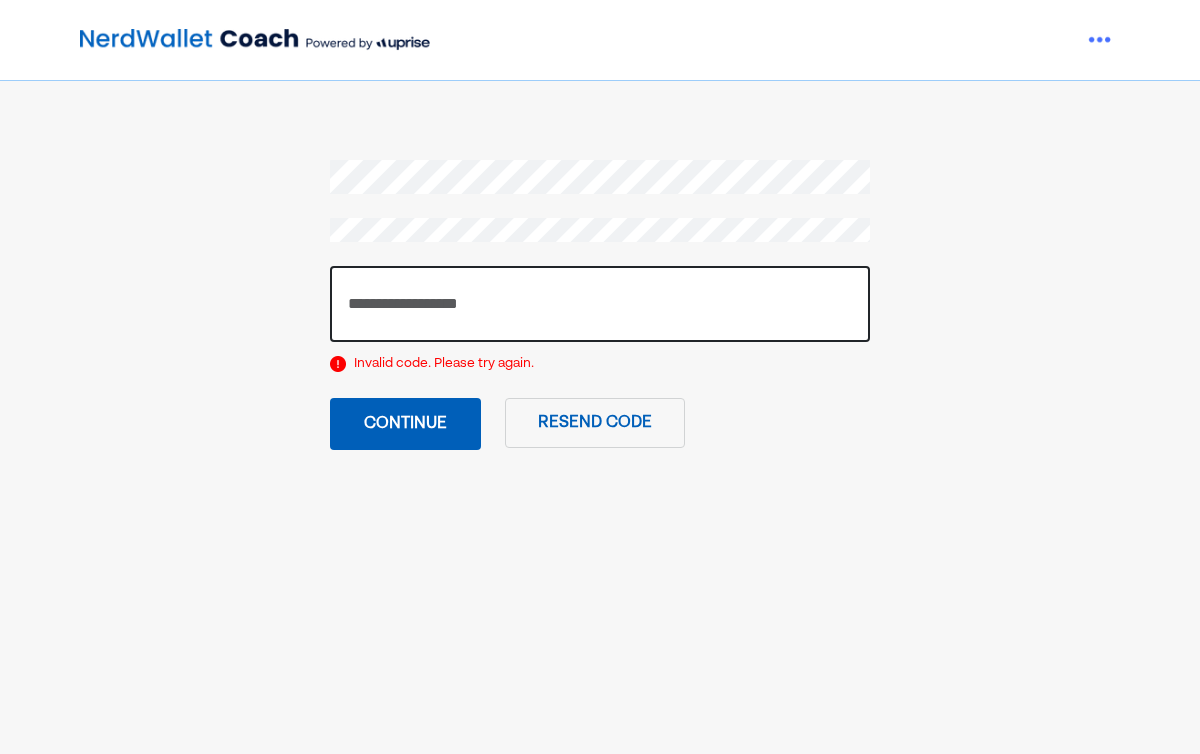 type on "******" 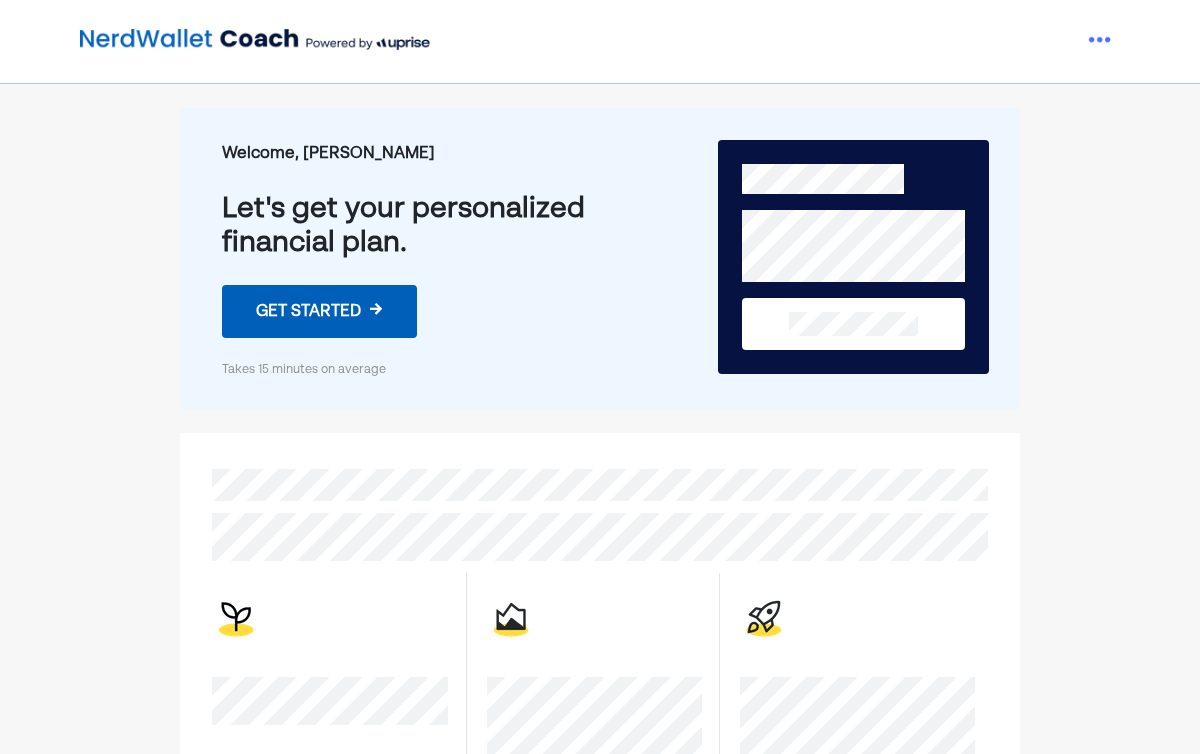 click at bounding box center [853, 324] 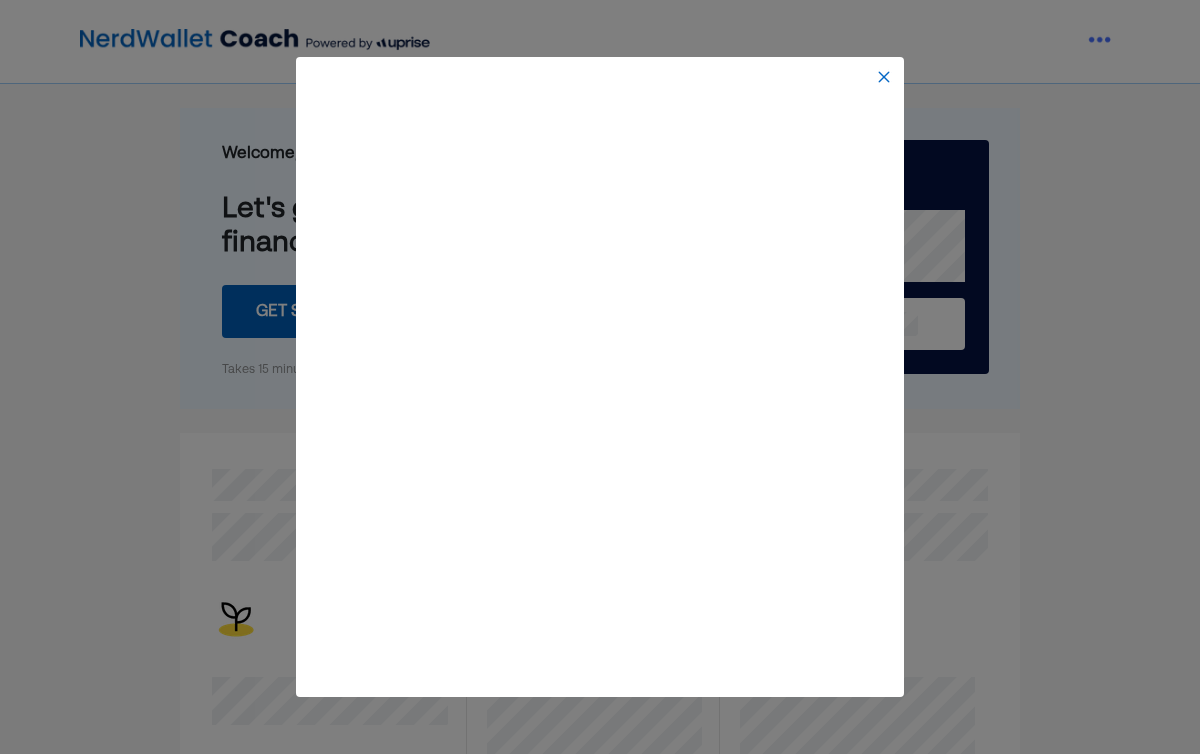 click at bounding box center [884, 77] 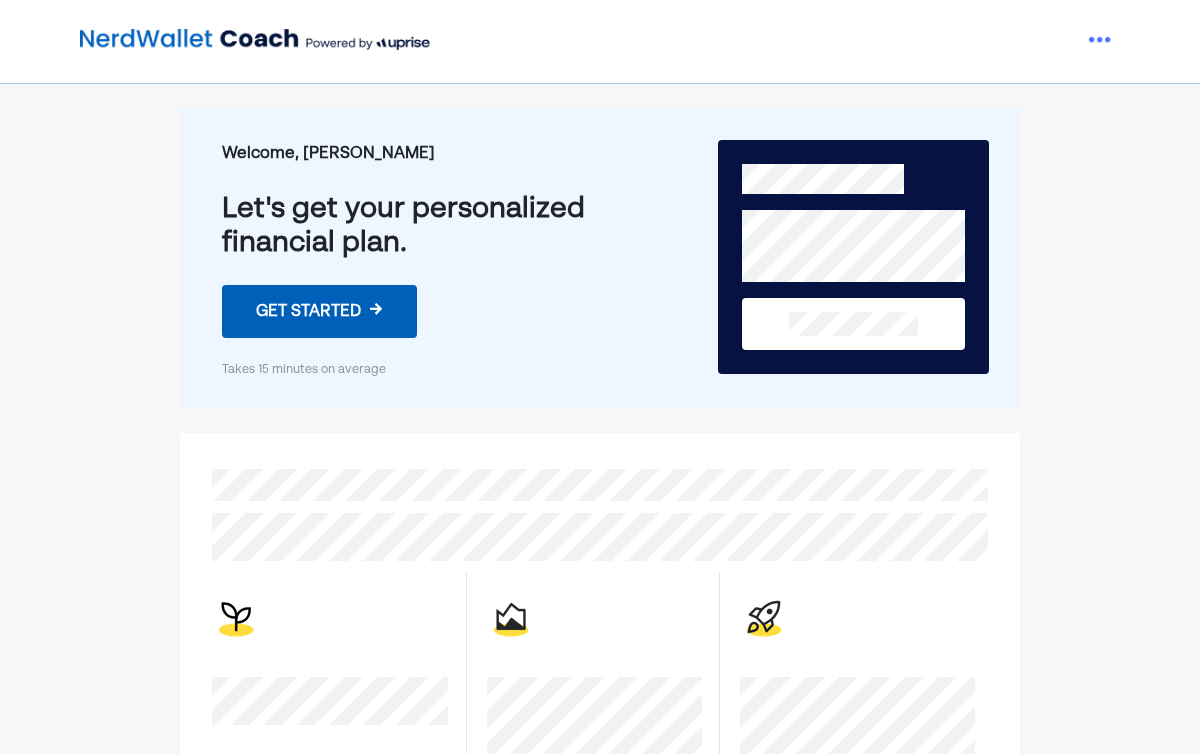 click on "Welcome, Patricia Let's get your personalized financial plan. Get started → Takes 15 minutes on average" at bounding box center [415, 253] 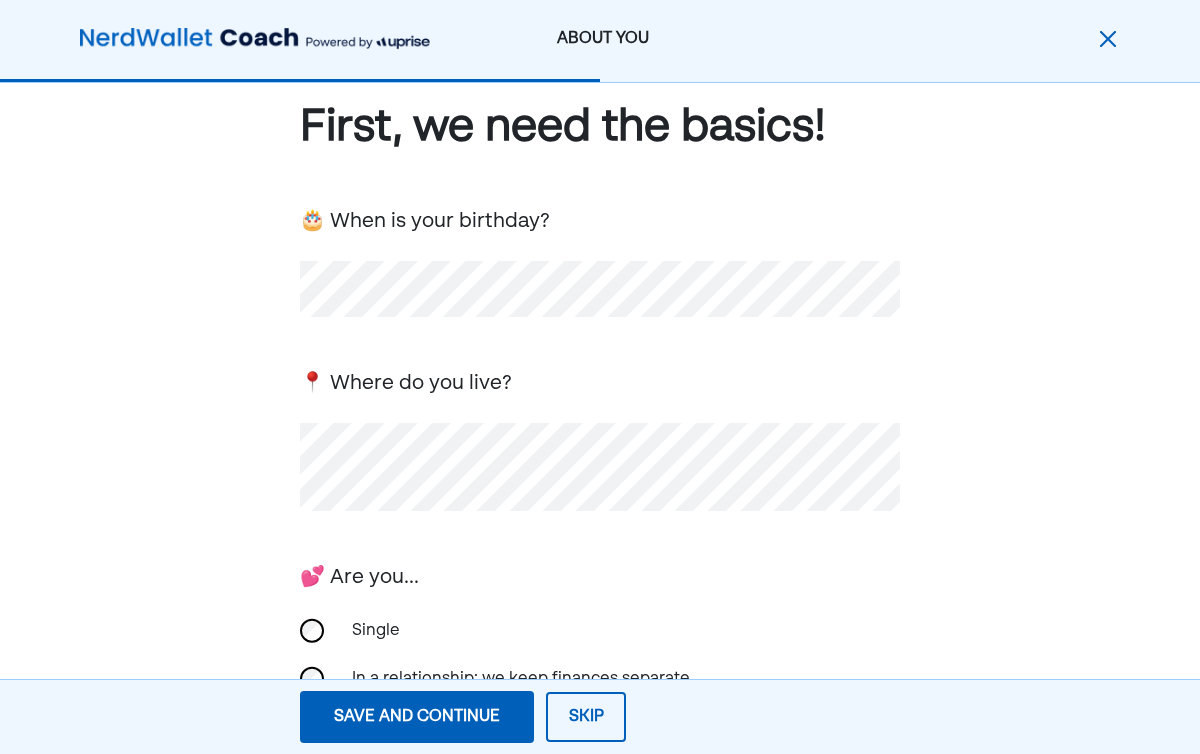 scroll, scrollTop: 47, scrollLeft: 0, axis: vertical 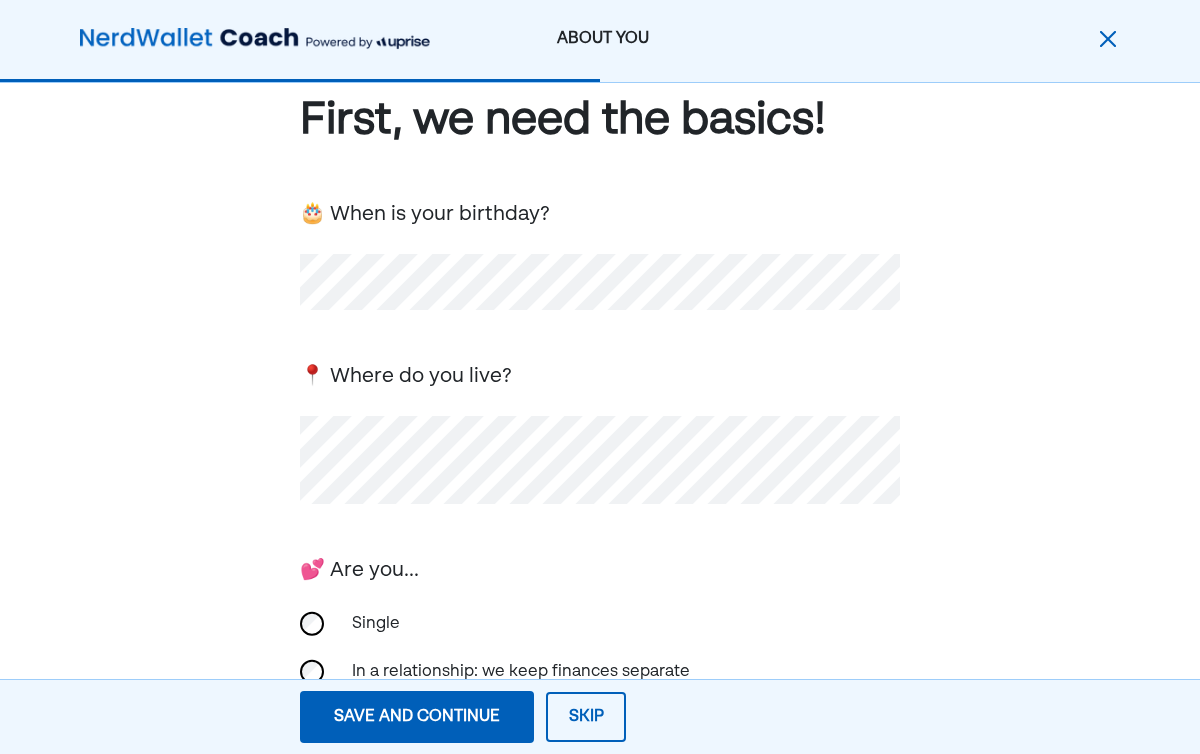 click on "Single" at bounding box center [600, 624] 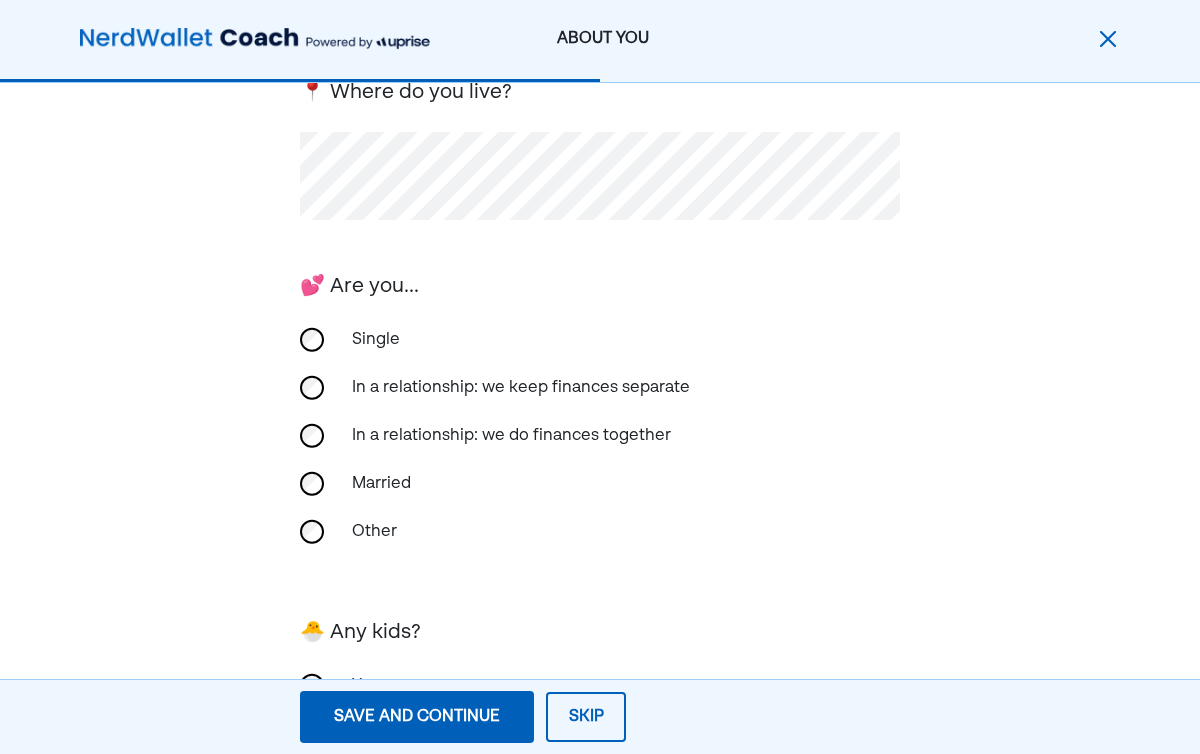 scroll, scrollTop: 406, scrollLeft: 0, axis: vertical 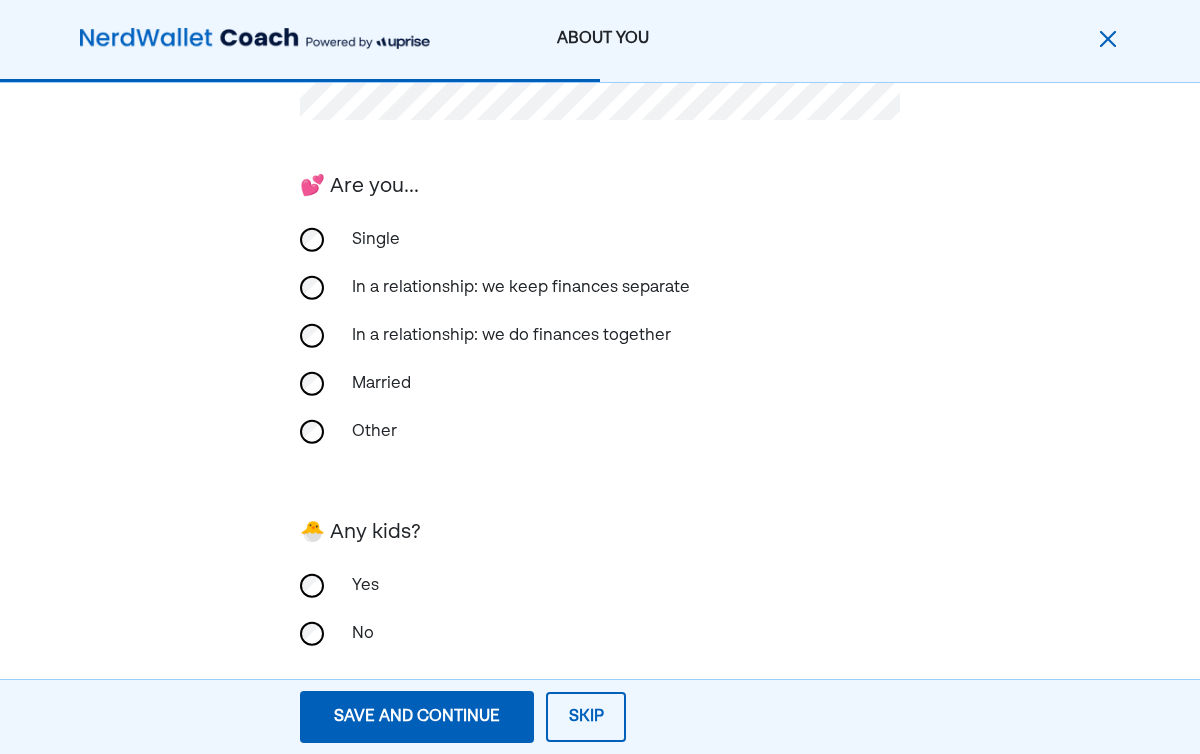 click on "No" at bounding box center [440, 634] 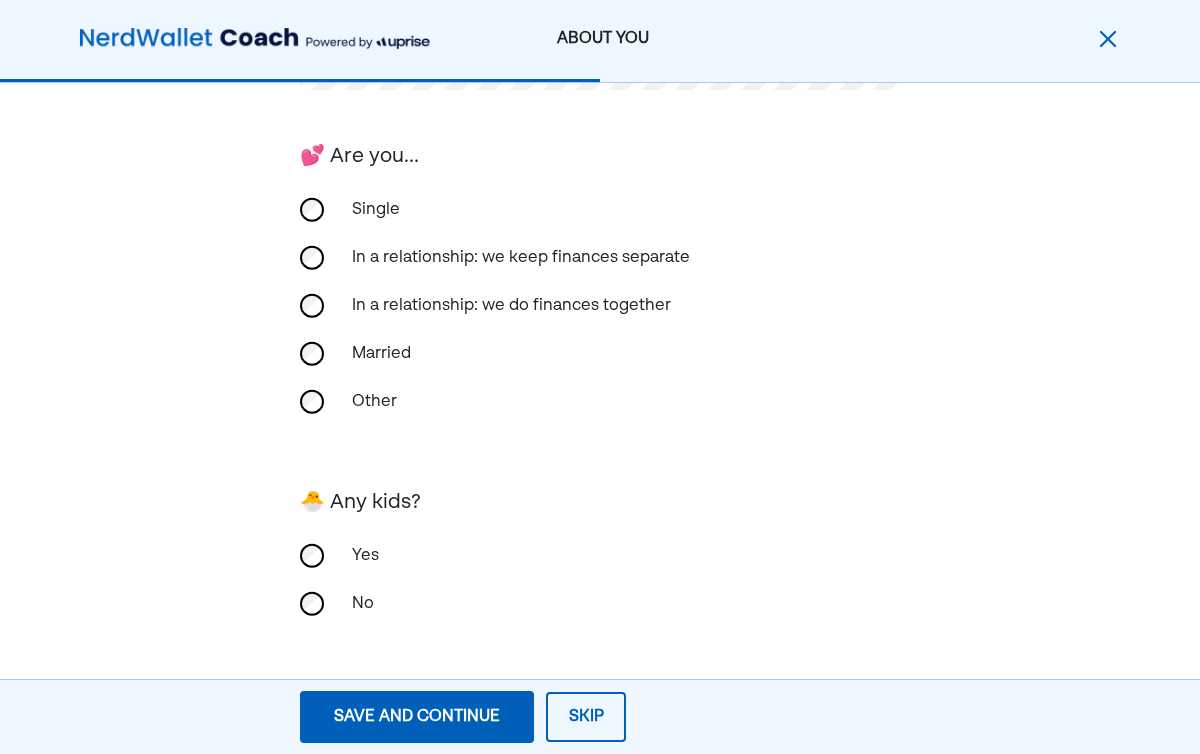 scroll, scrollTop: 465, scrollLeft: 0, axis: vertical 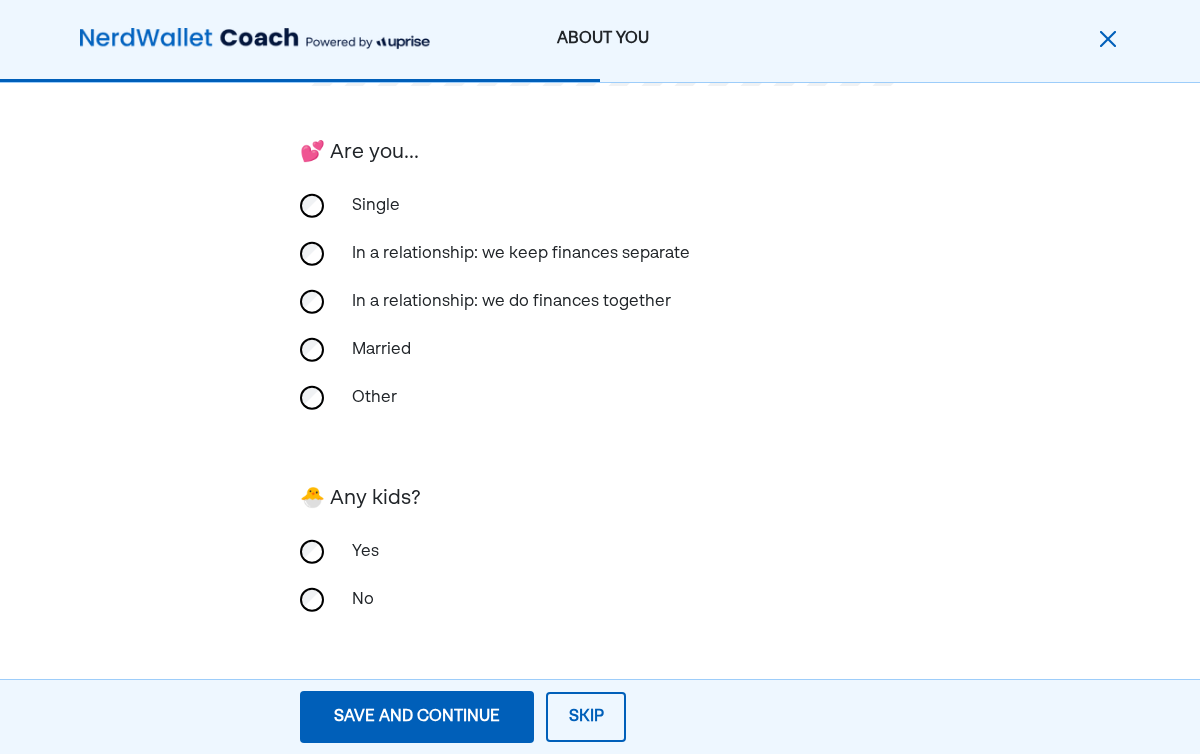 drag, startPoint x: 425, startPoint y: 730, endPoint x: 434, endPoint y: 725, distance: 10.29563 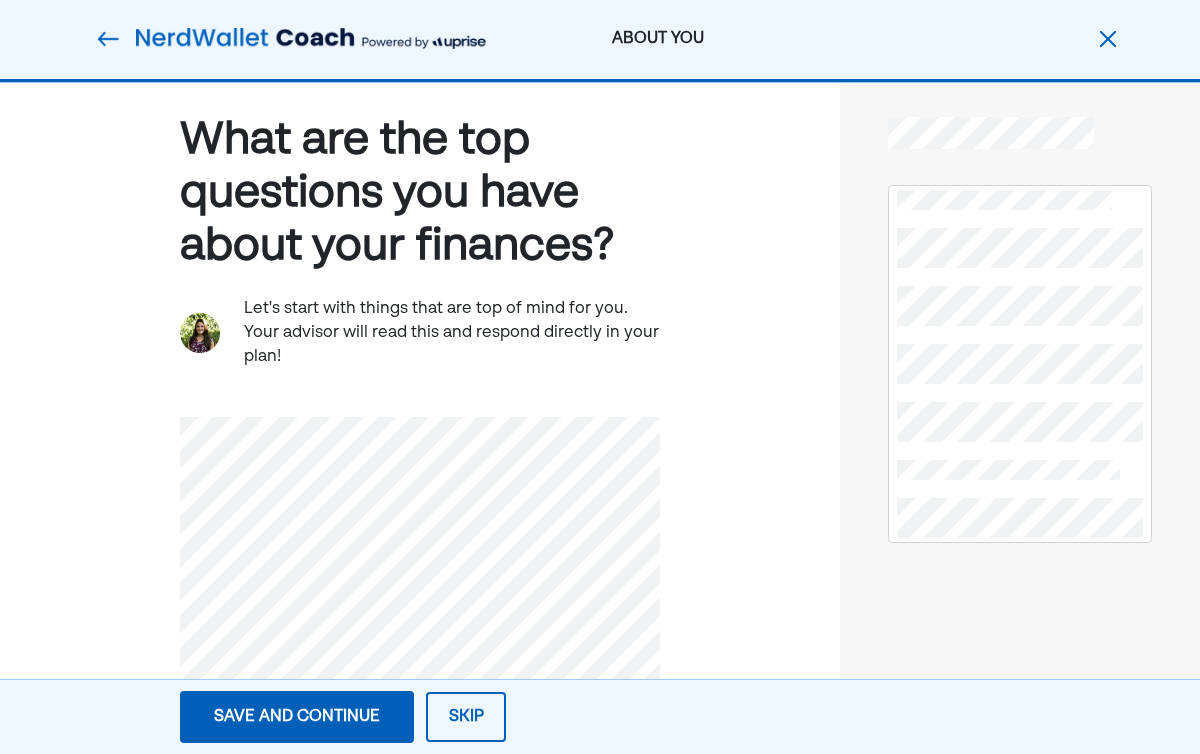 scroll, scrollTop: 68, scrollLeft: 0, axis: vertical 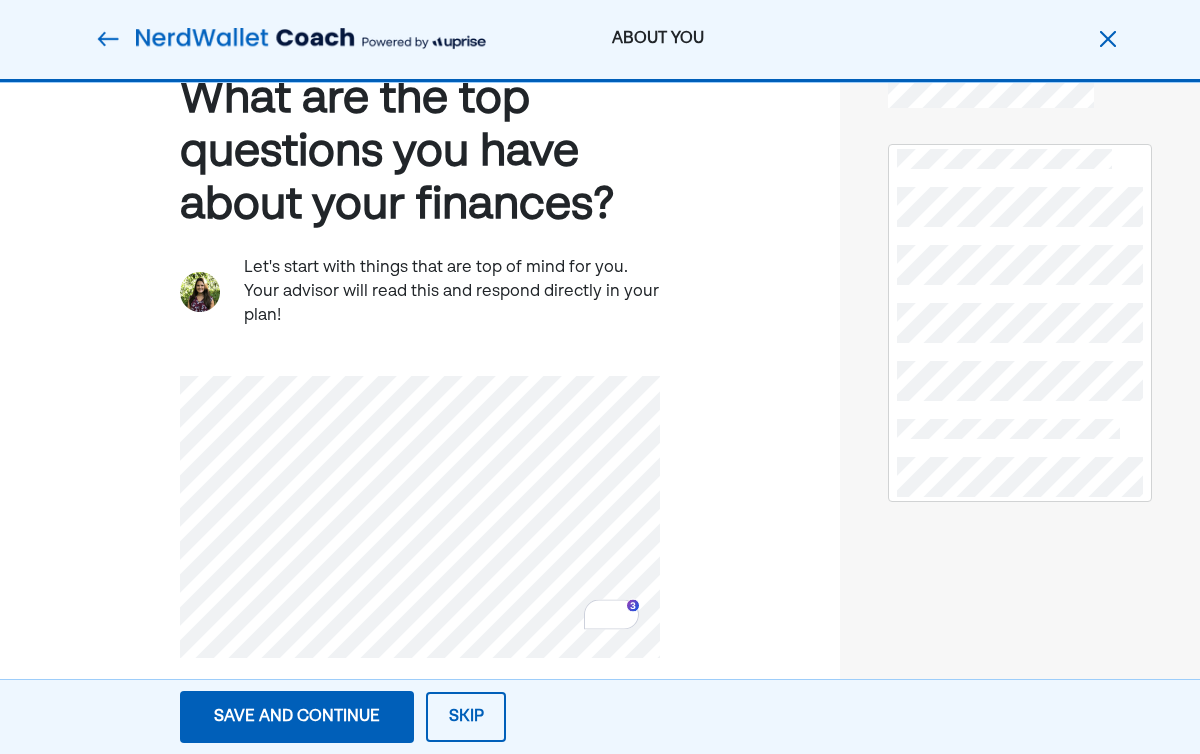 click on "Save and continue" at bounding box center [297, 717] 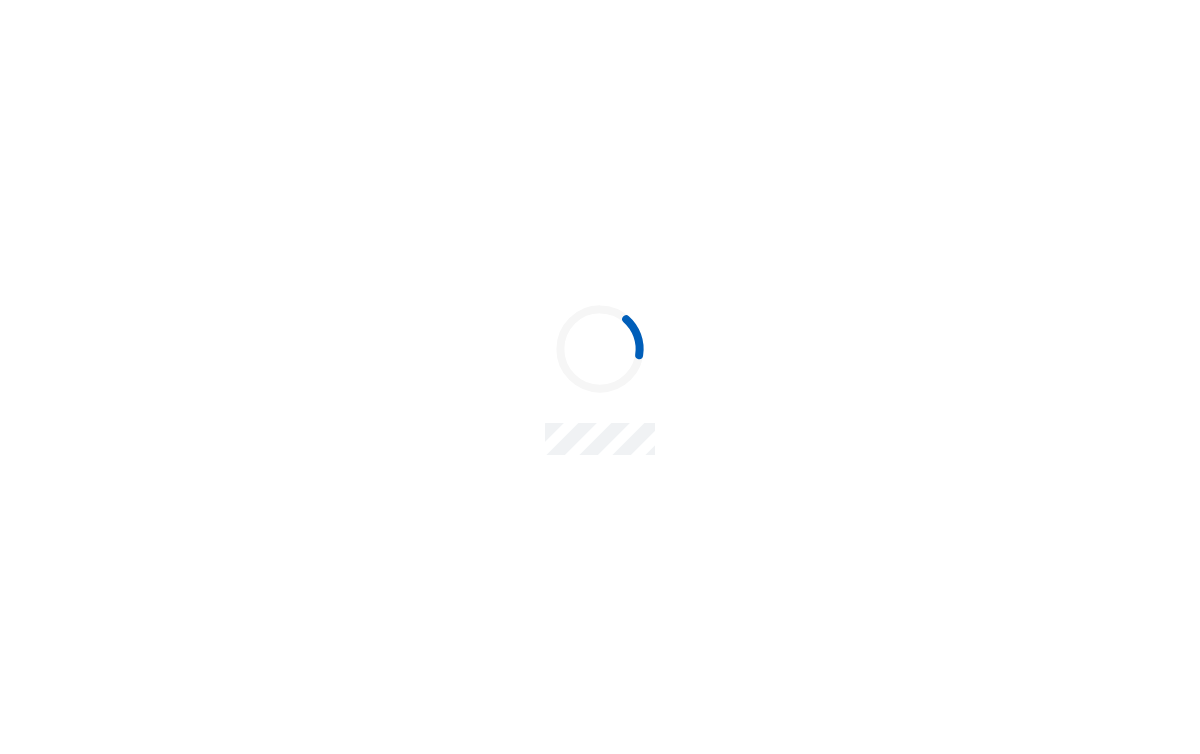 scroll, scrollTop: 0, scrollLeft: 0, axis: both 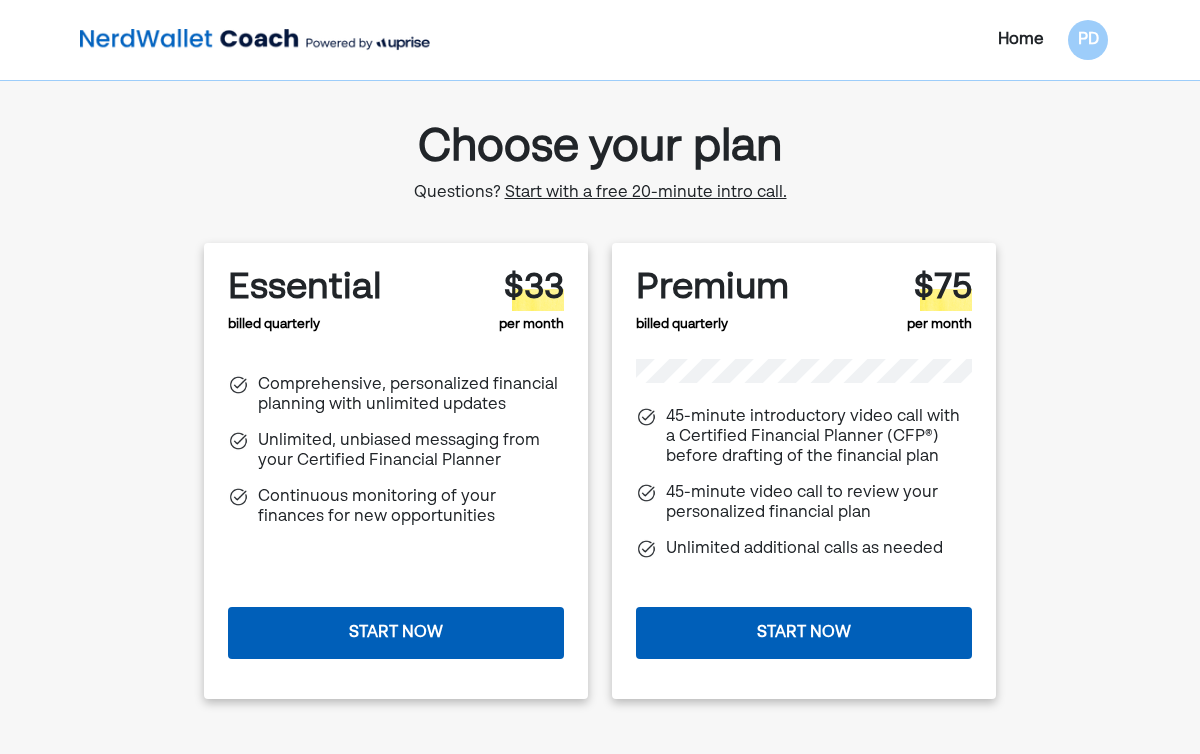 click on "Start with a free 20-minute intro call." at bounding box center (646, 193) 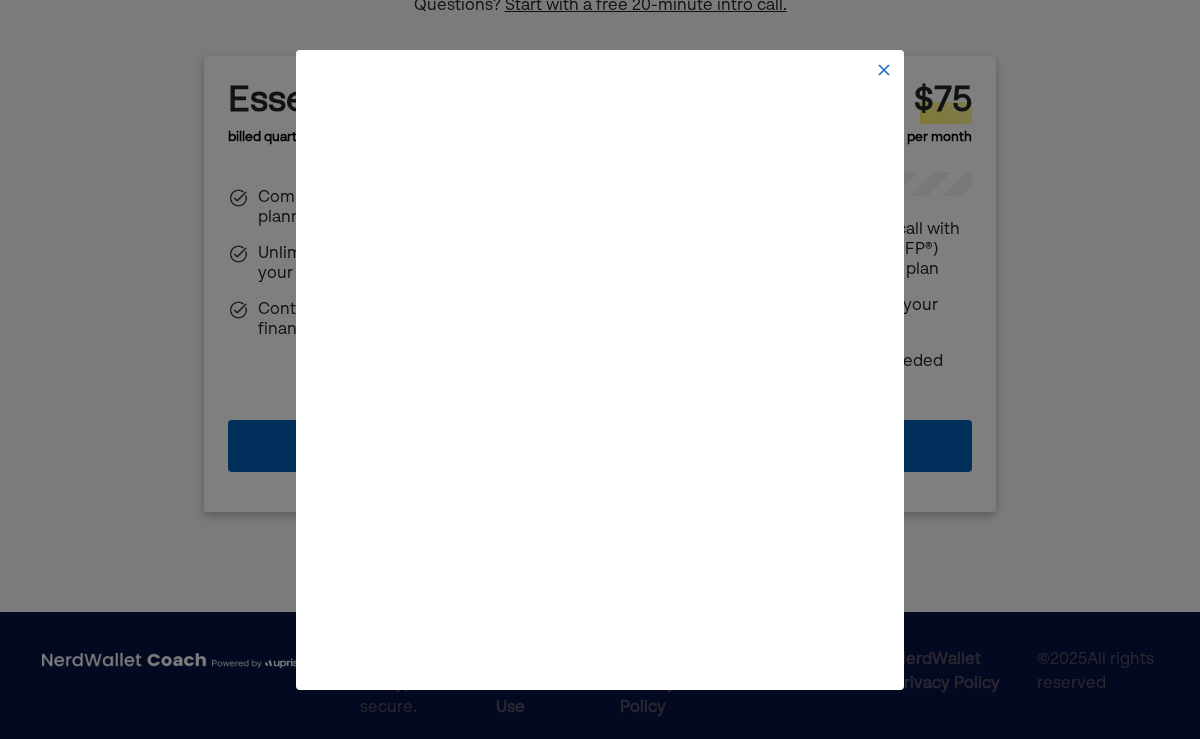 scroll, scrollTop: 204, scrollLeft: 0, axis: vertical 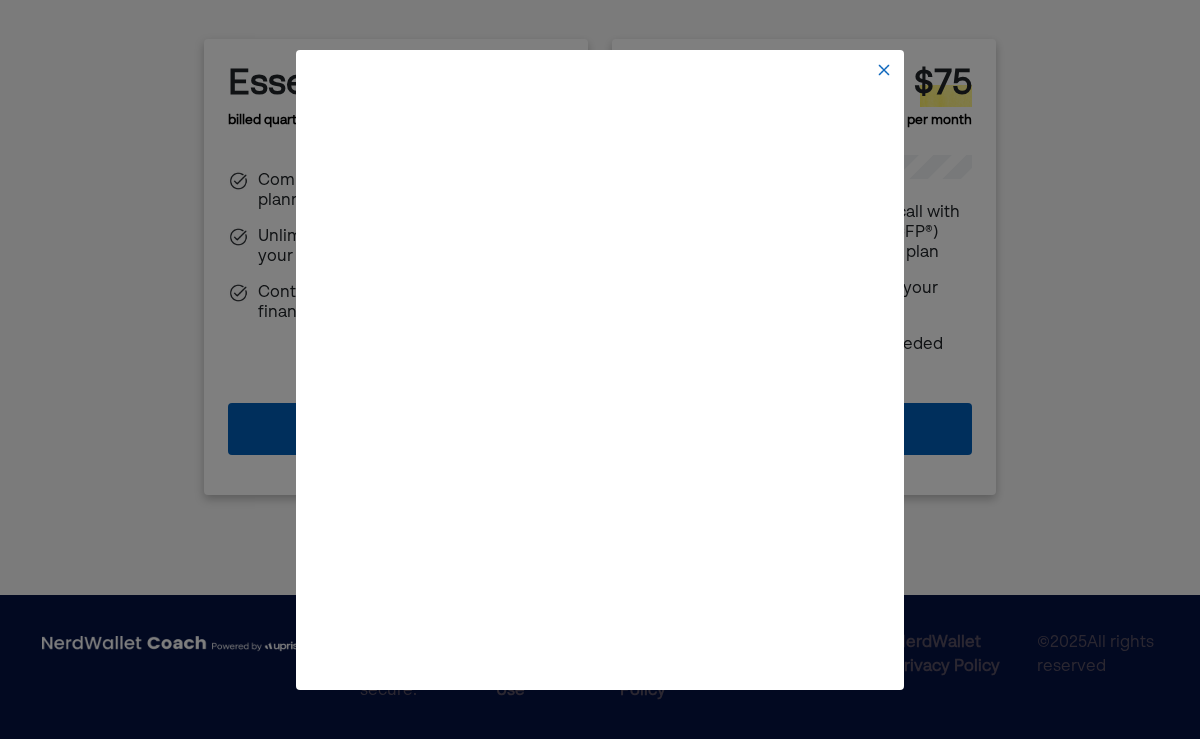 click at bounding box center [884, 70] 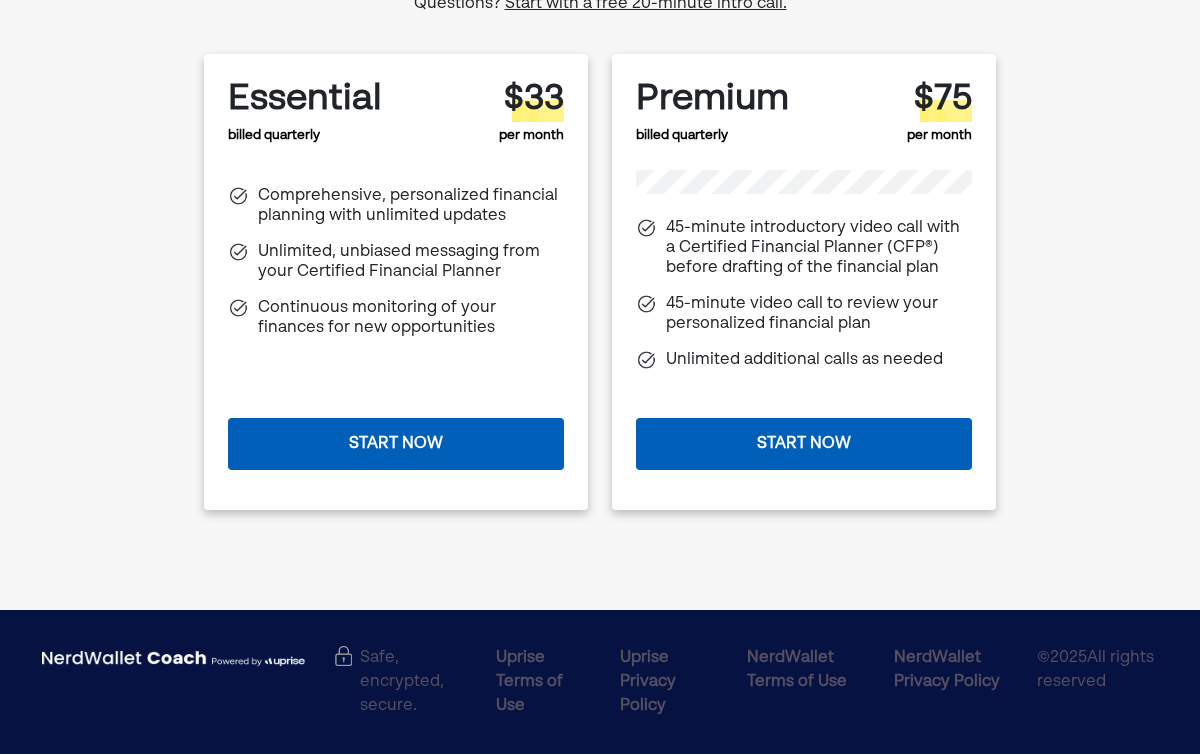 scroll, scrollTop: 0, scrollLeft: 0, axis: both 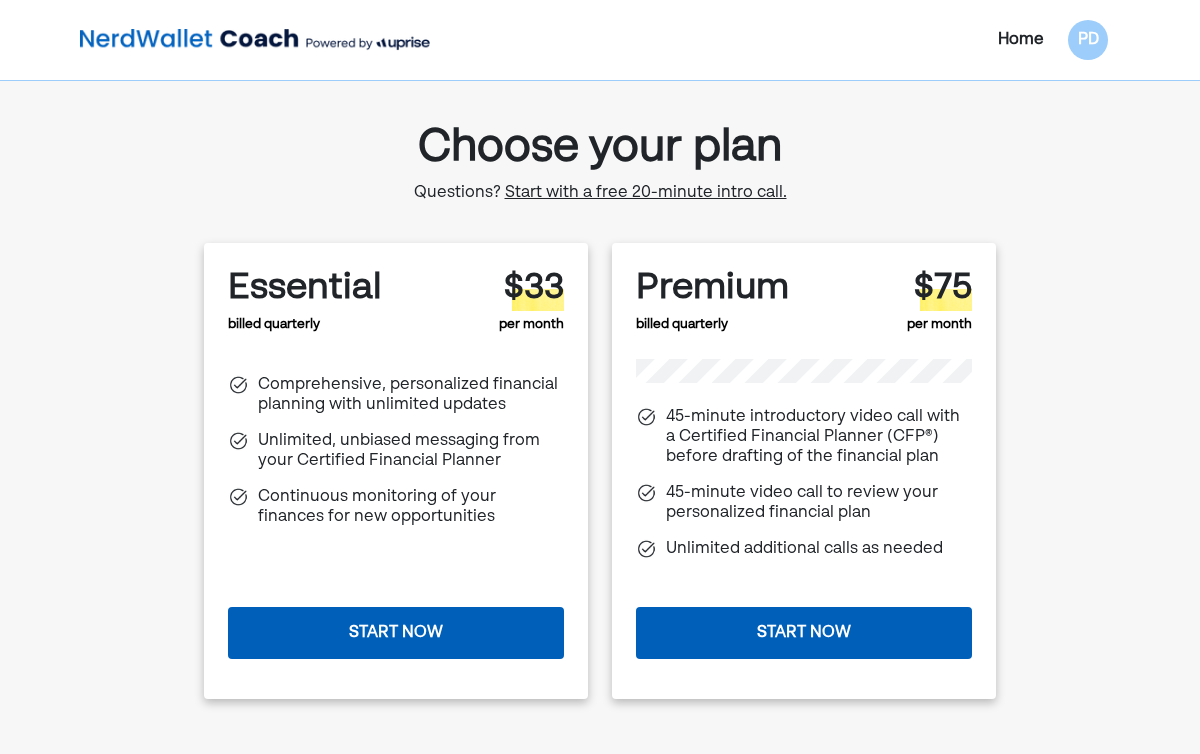 click on "Home" at bounding box center (1021, 40) 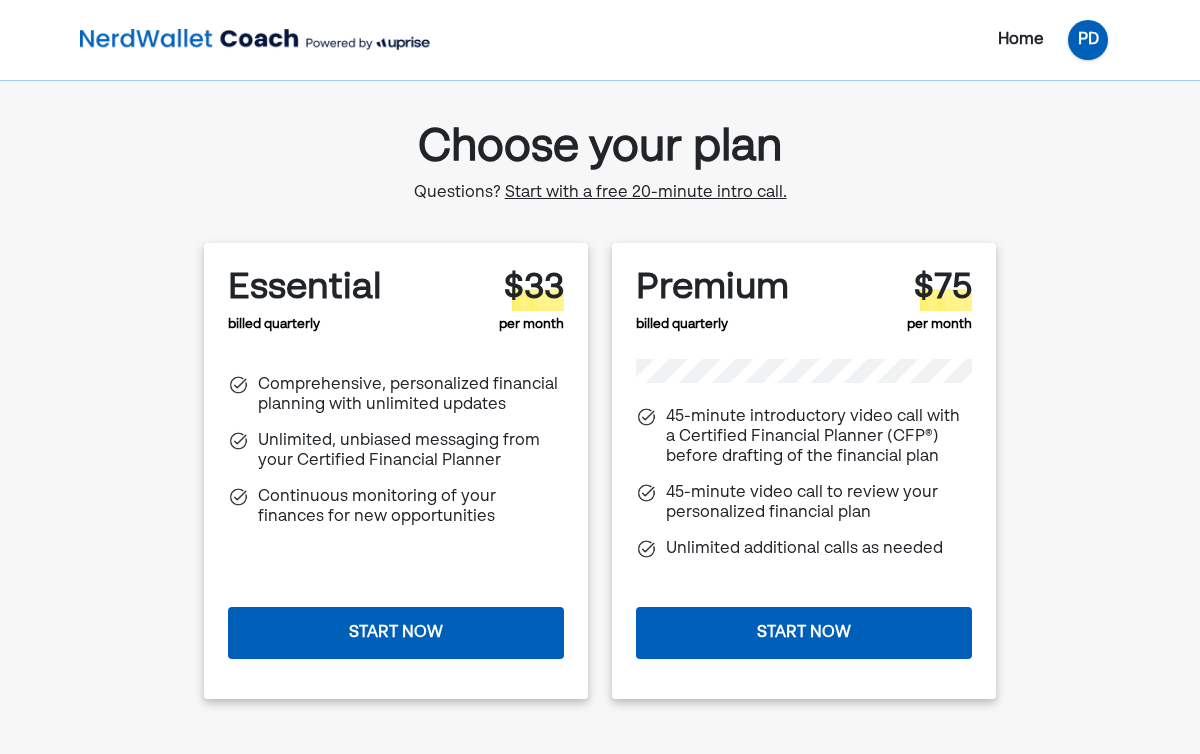 click on "PD" at bounding box center (1088, 40) 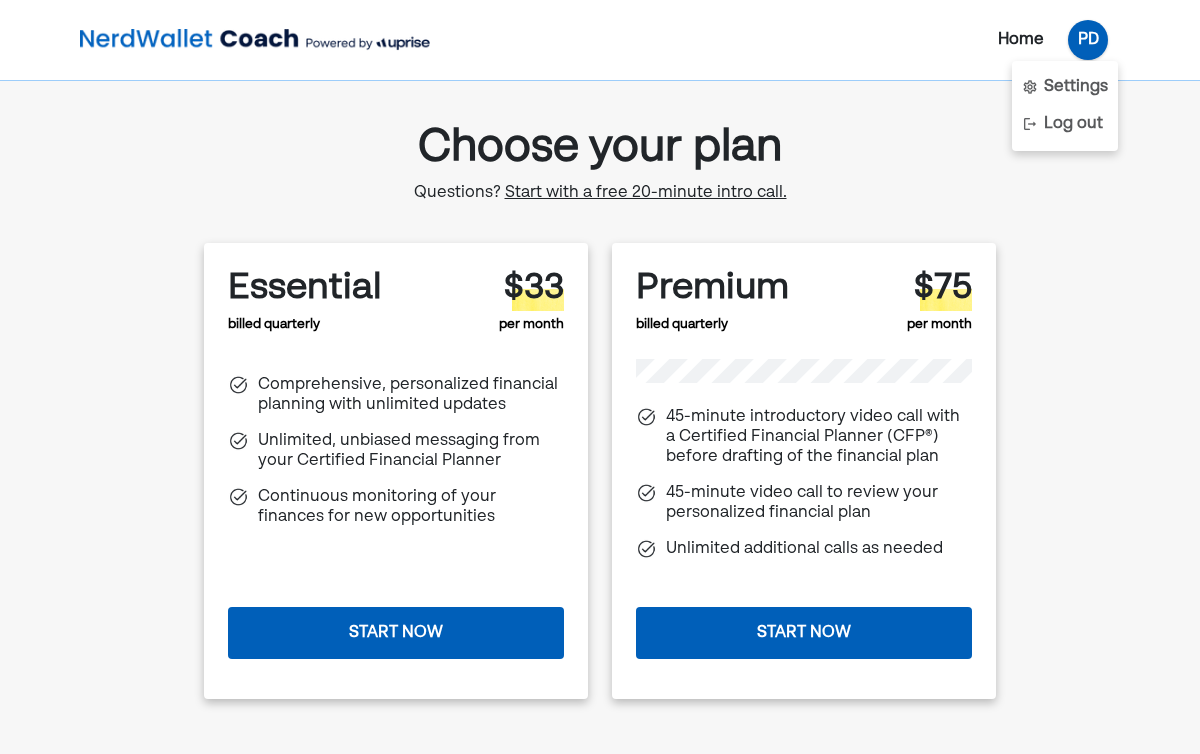 click at bounding box center (255, 40) 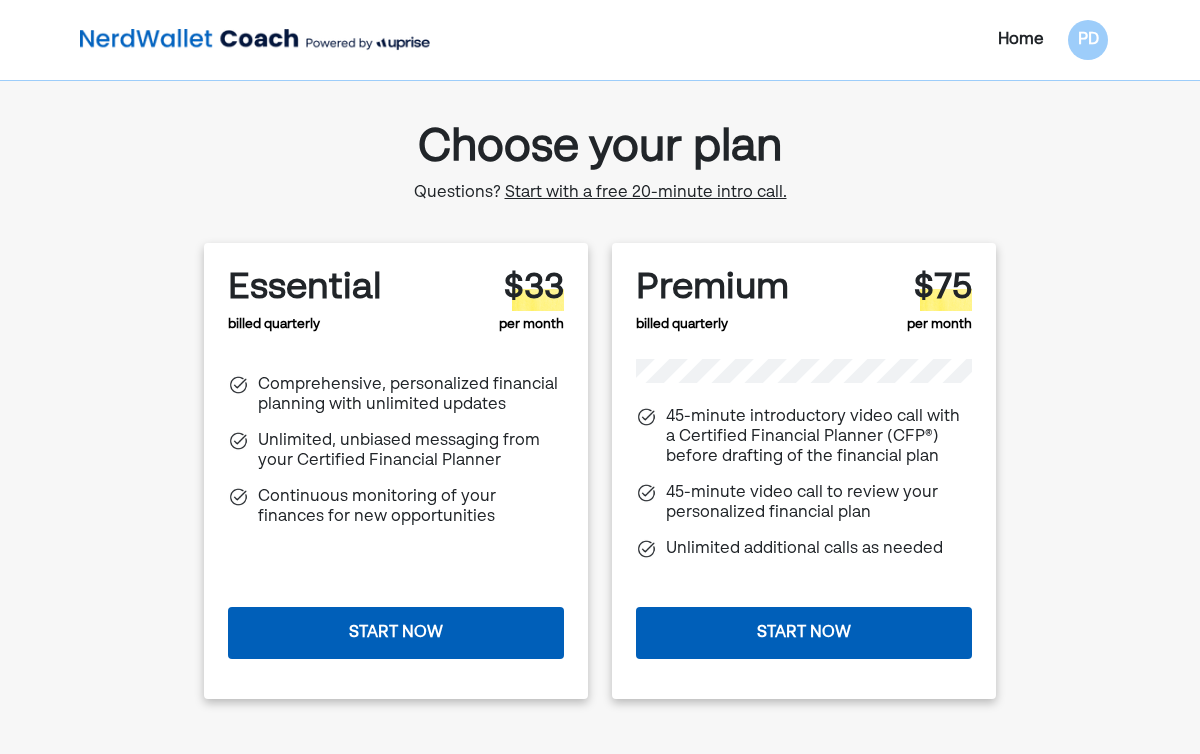 click on "Choose your plan" at bounding box center [600, 148] 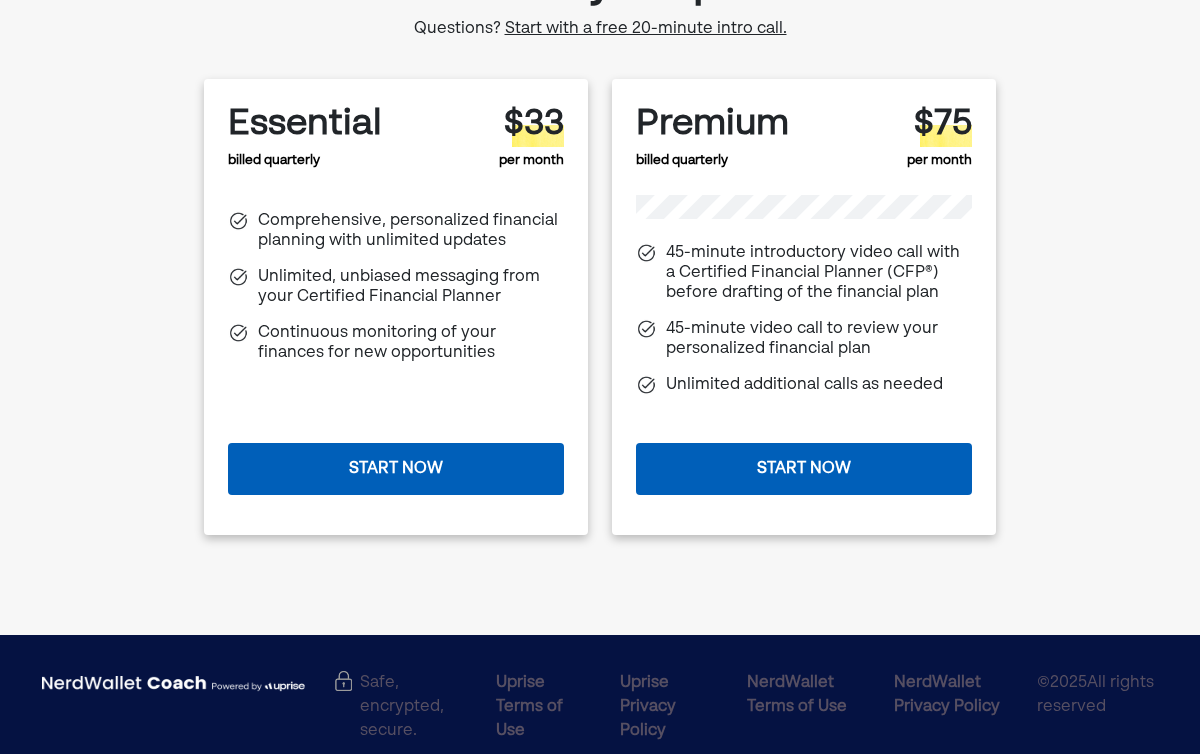 scroll, scrollTop: 189, scrollLeft: 0, axis: vertical 